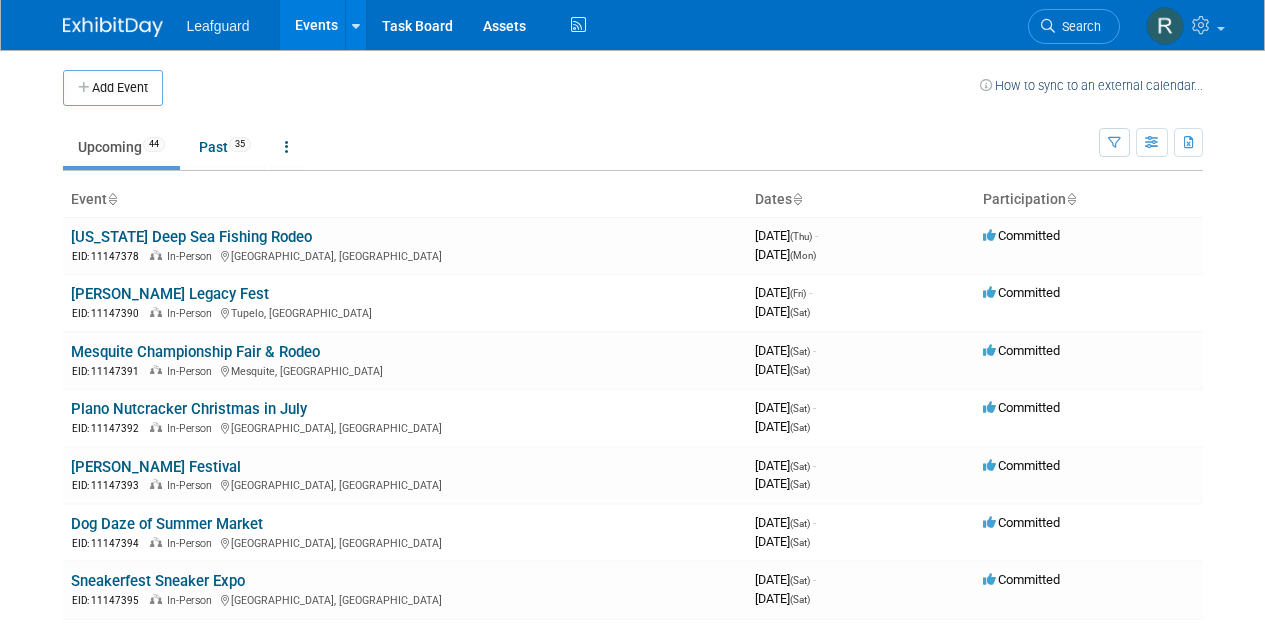scroll, scrollTop: 0, scrollLeft: 0, axis: both 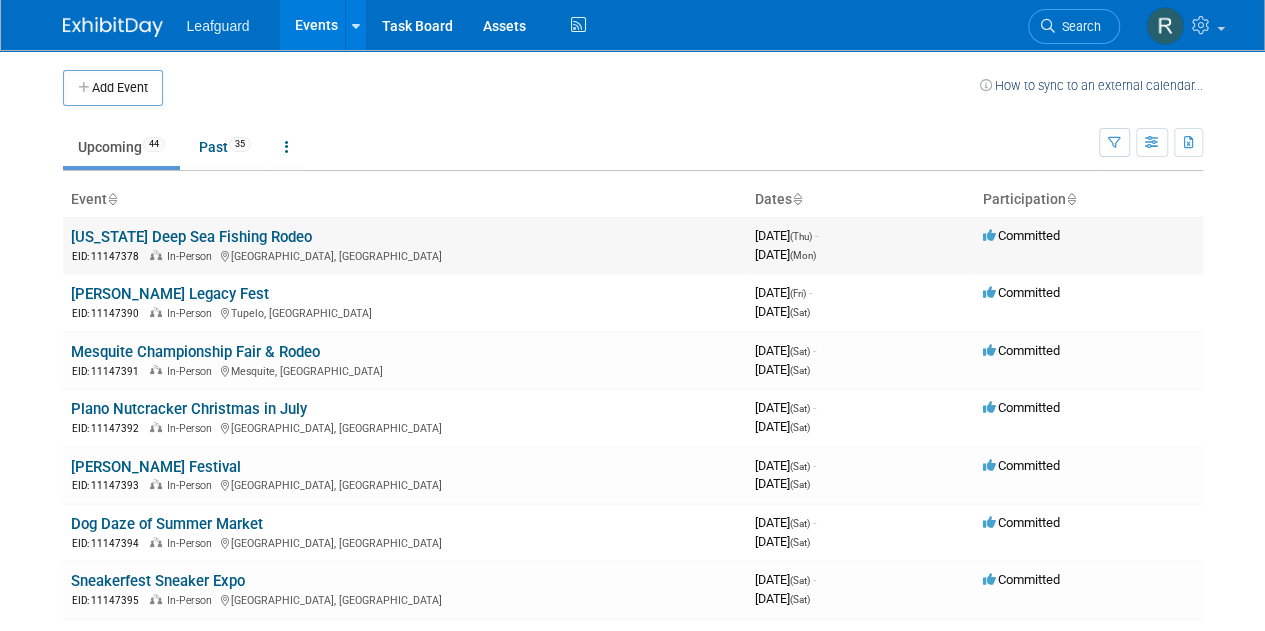 click on "[US_STATE] Deep Sea Fishing Rodeo" at bounding box center (191, 237) 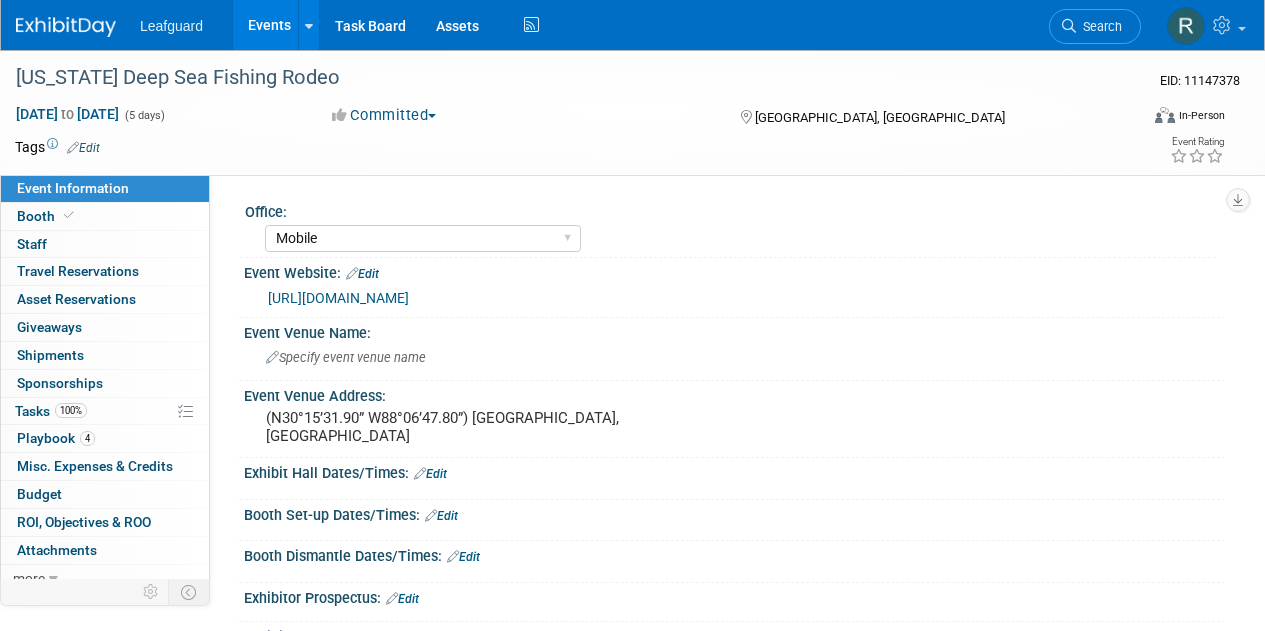 select on "Mobile" 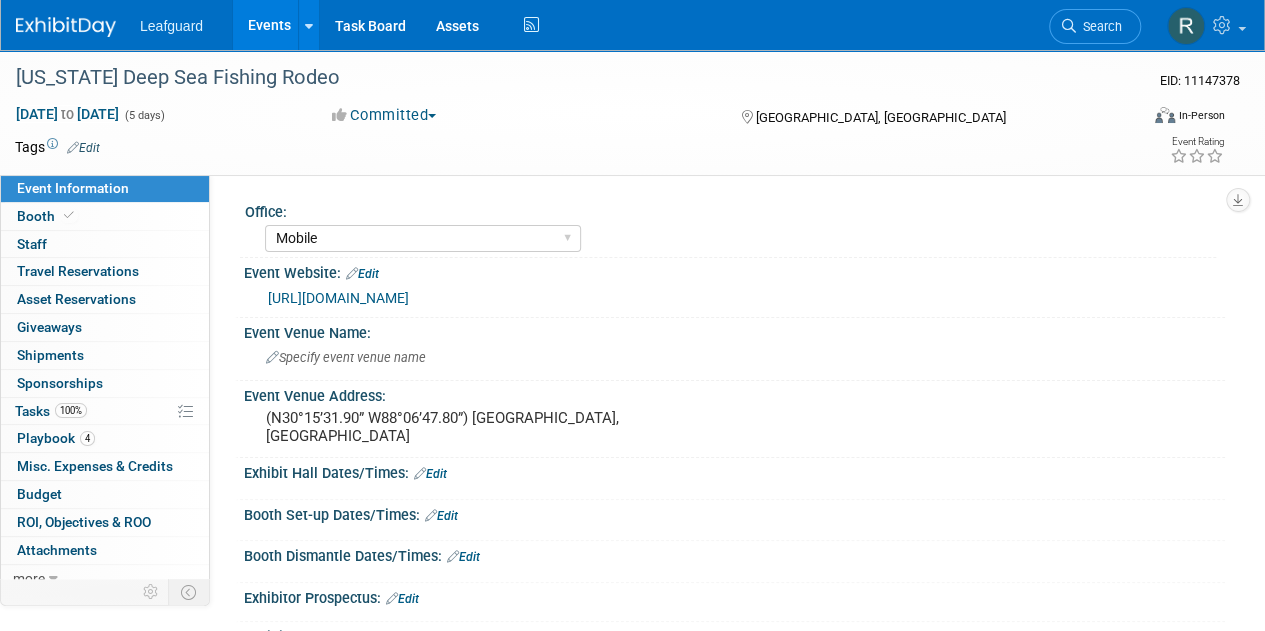 scroll, scrollTop: 0, scrollLeft: 0, axis: both 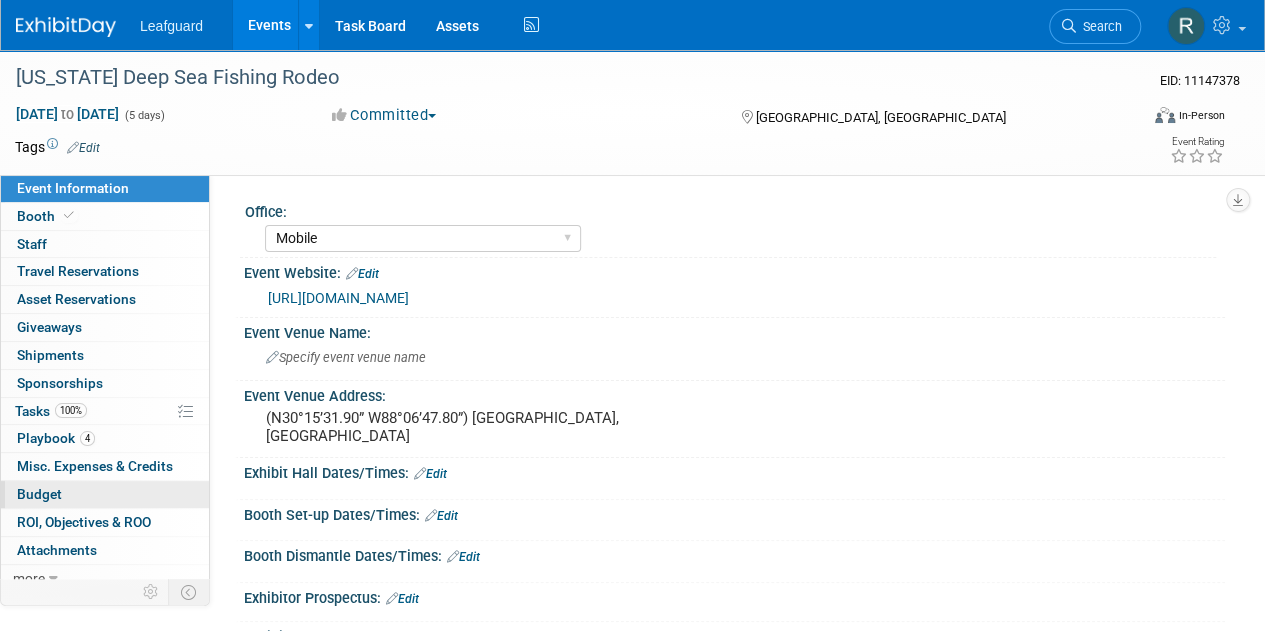 click on "Budget" at bounding box center (39, 494) 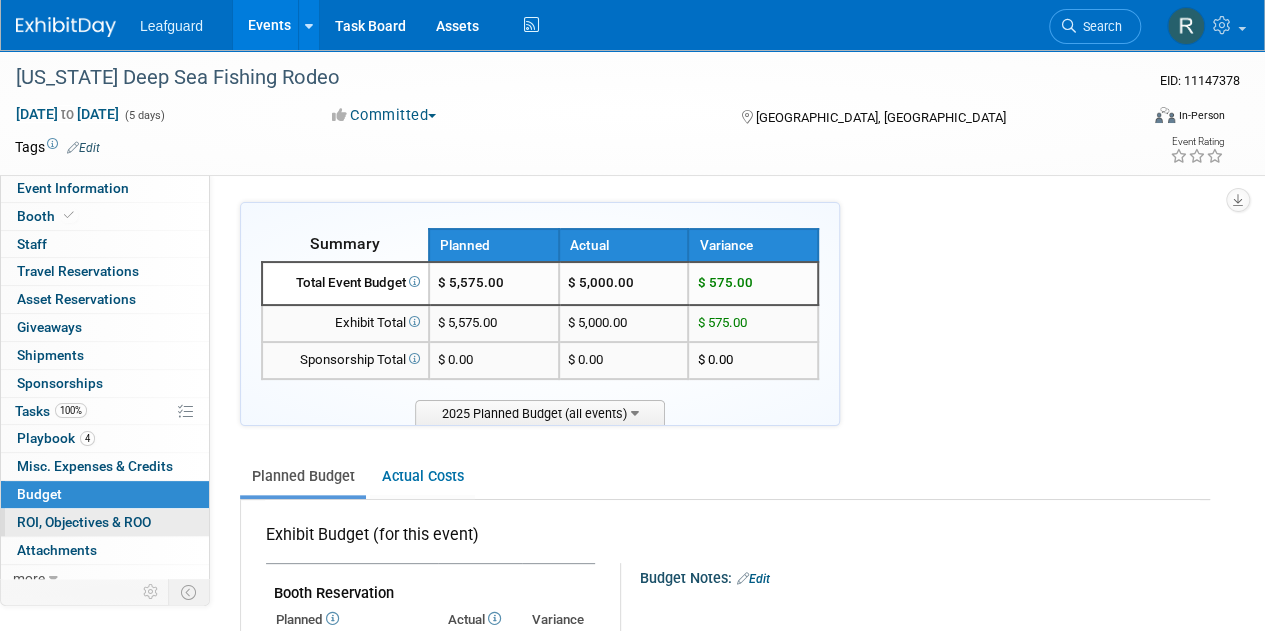 click on "ROI, Objectives & ROO 0" at bounding box center (84, 522) 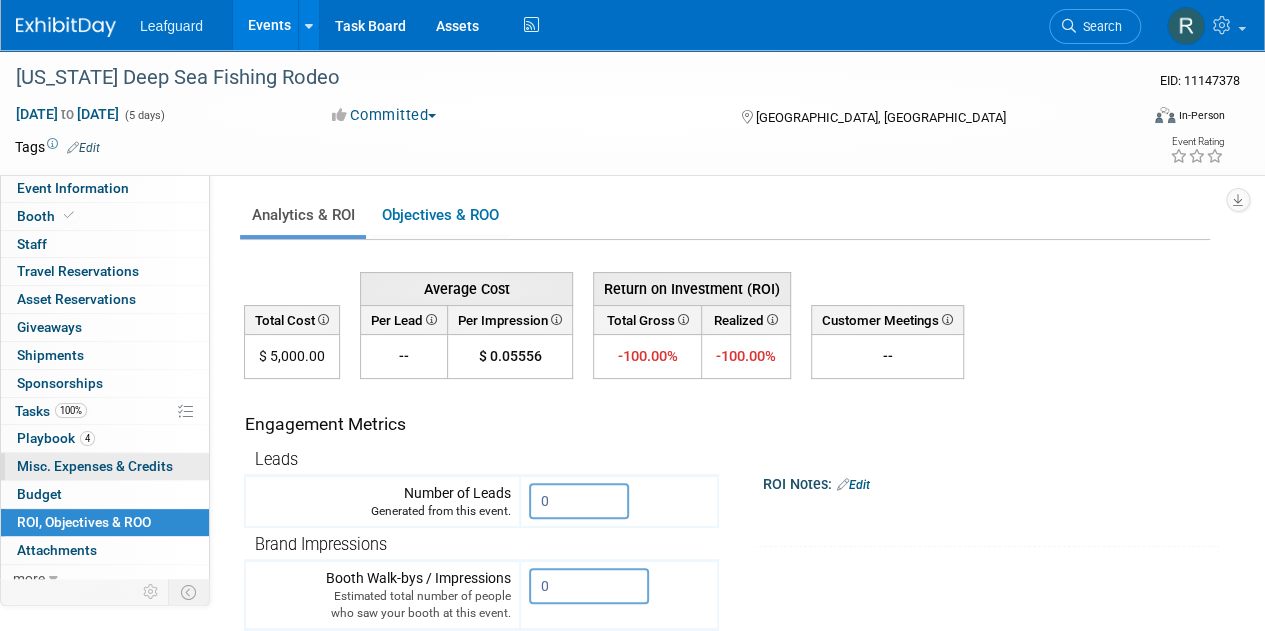 click on "Misc. Expenses & Credits 0" at bounding box center [95, 466] 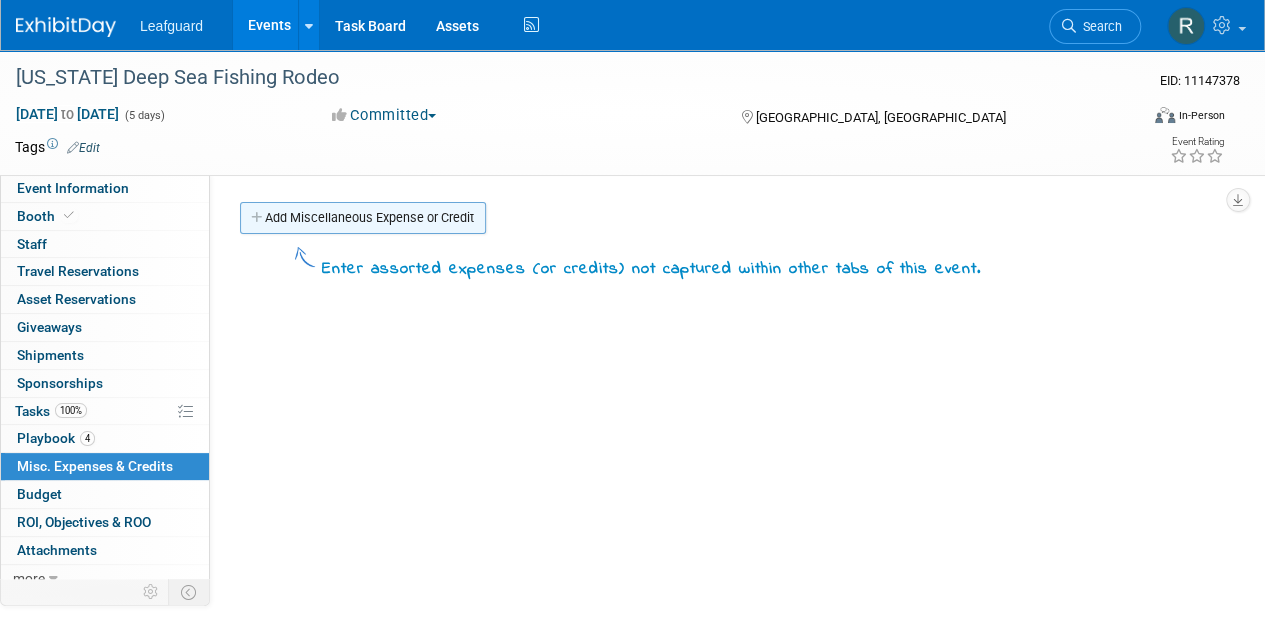 click on "Add Miscellaneous Expense or Credit" at bounding box center (363, 218) 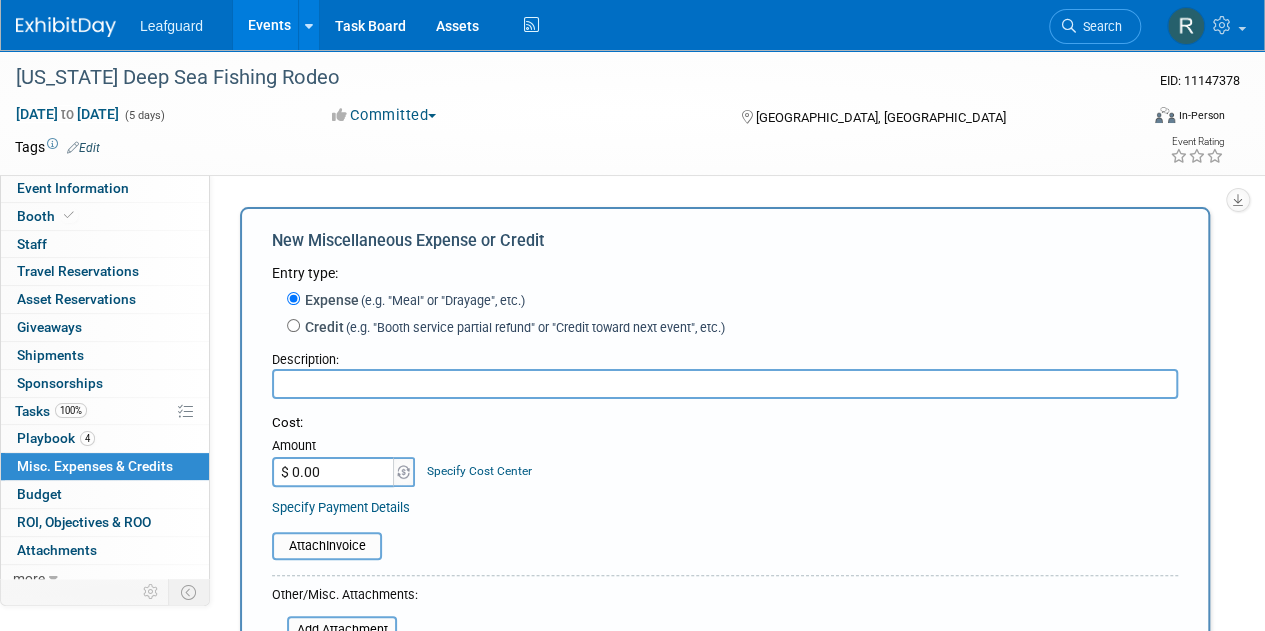 scroll, scrollTop: 0, scrollLeft: 0, axis: both 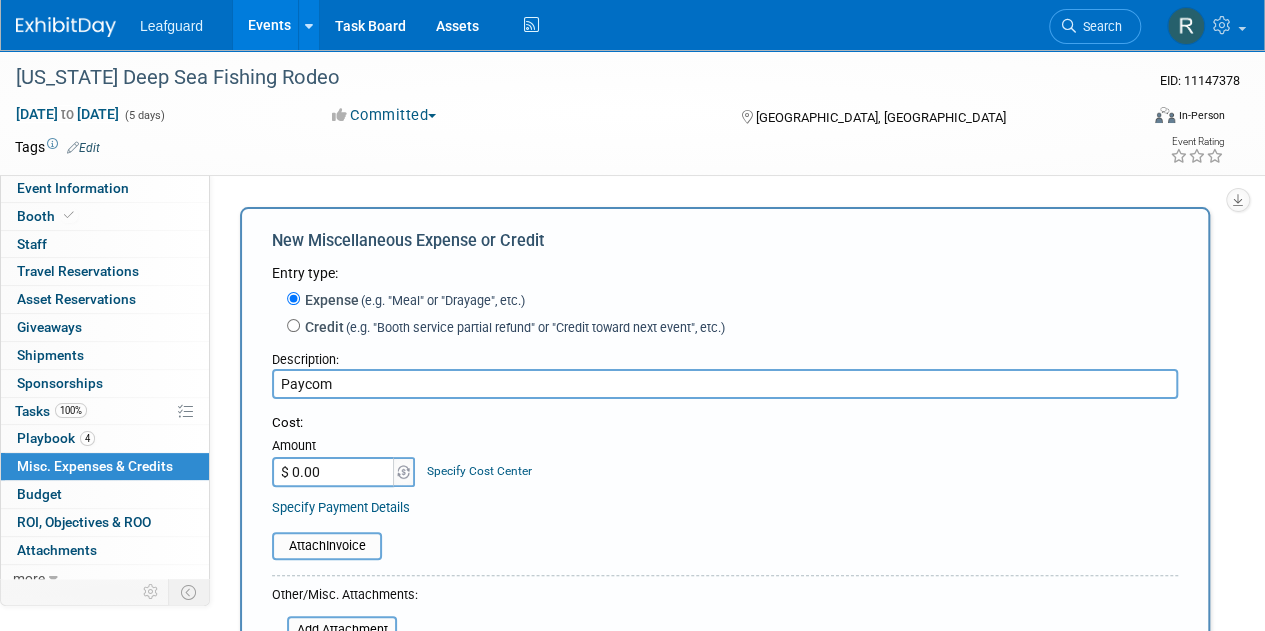 type on "Paycom" 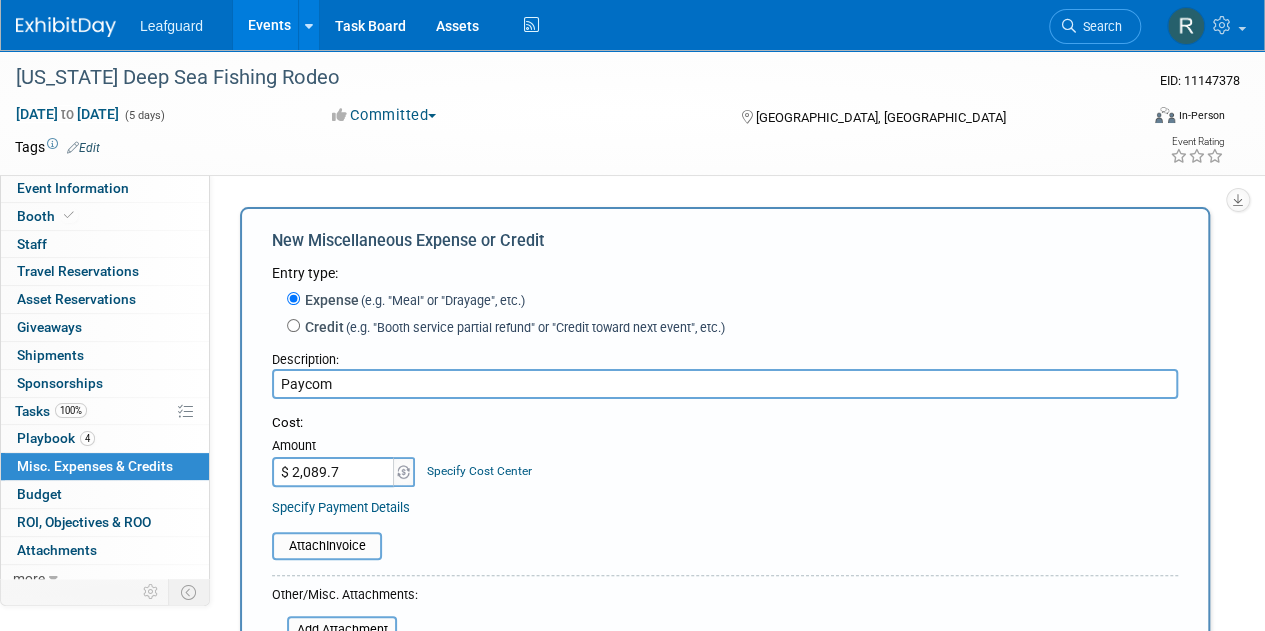 type on "$ 2,089.75" 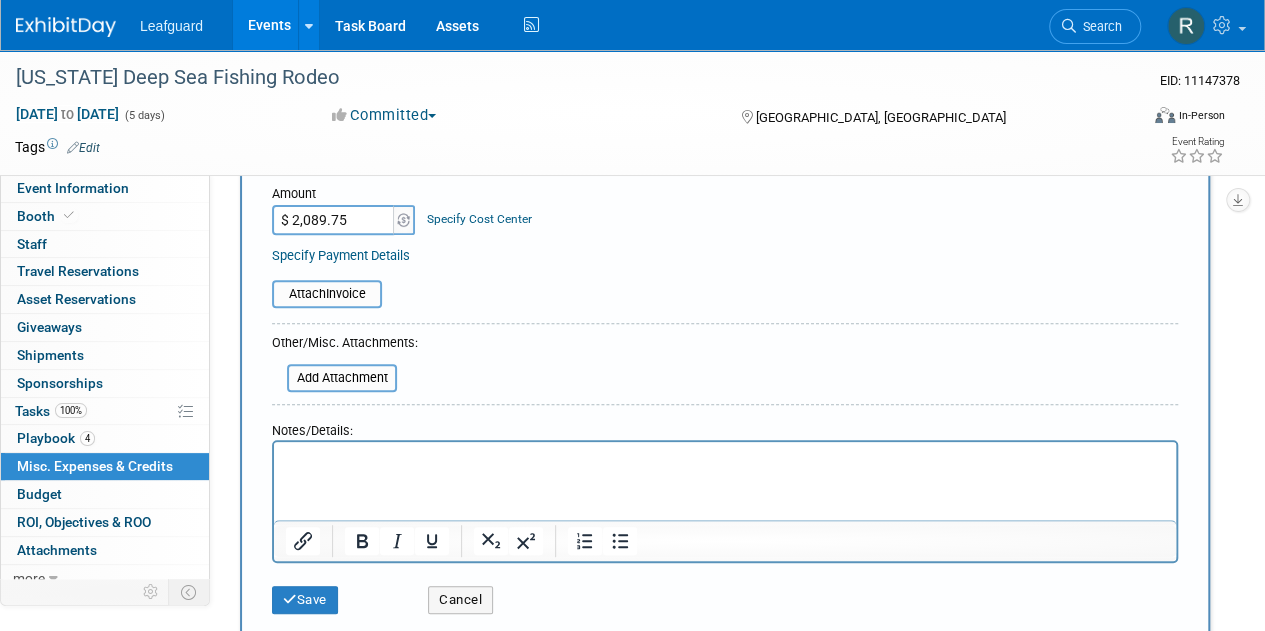 scroll, scrollTop: 264, scrollLeft: 0, axis: vertical 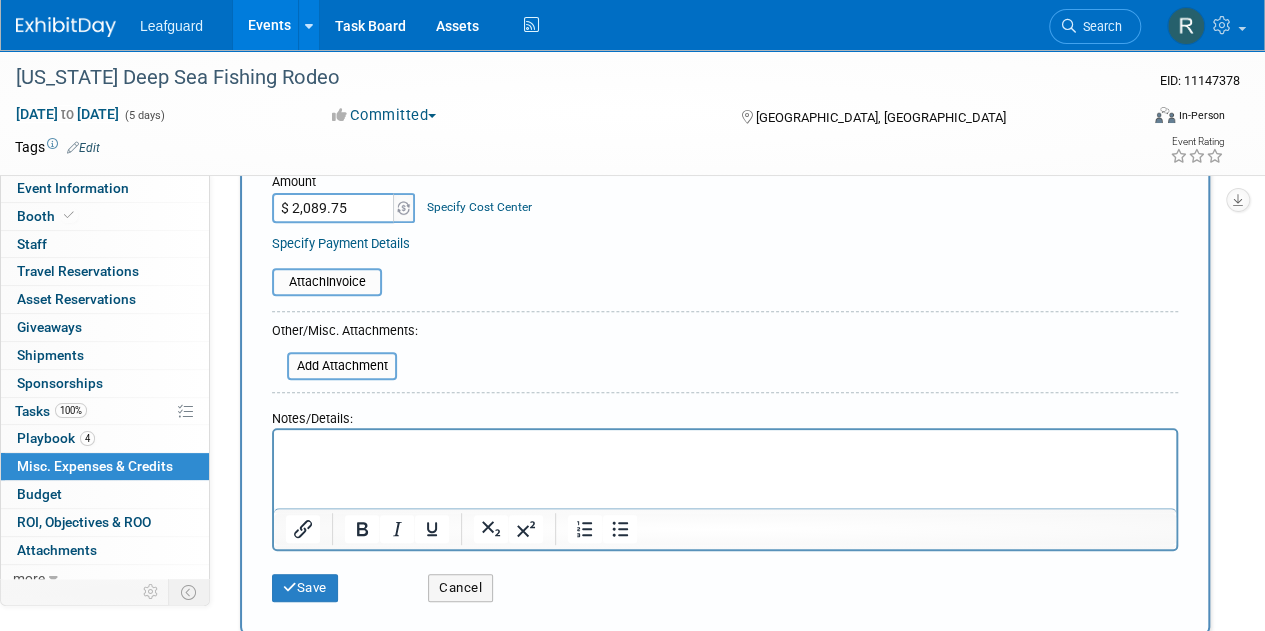 click at bounding box center [725, 448] 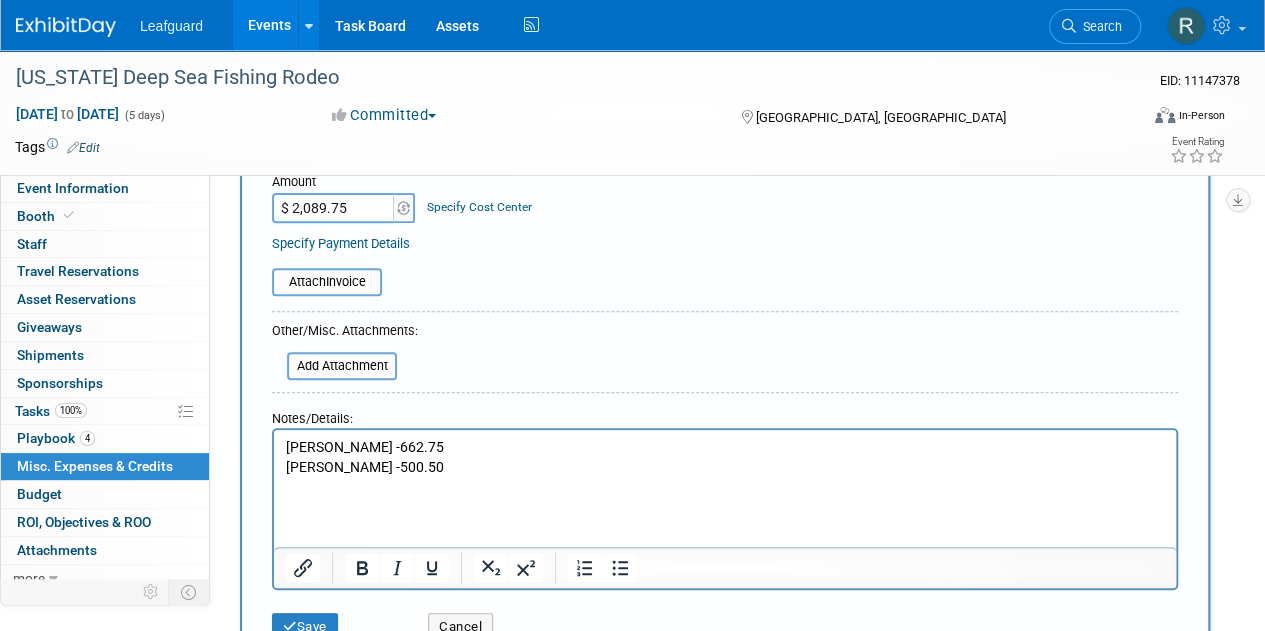 click on "harold parker -662.75" at bounding box center (725, 448) 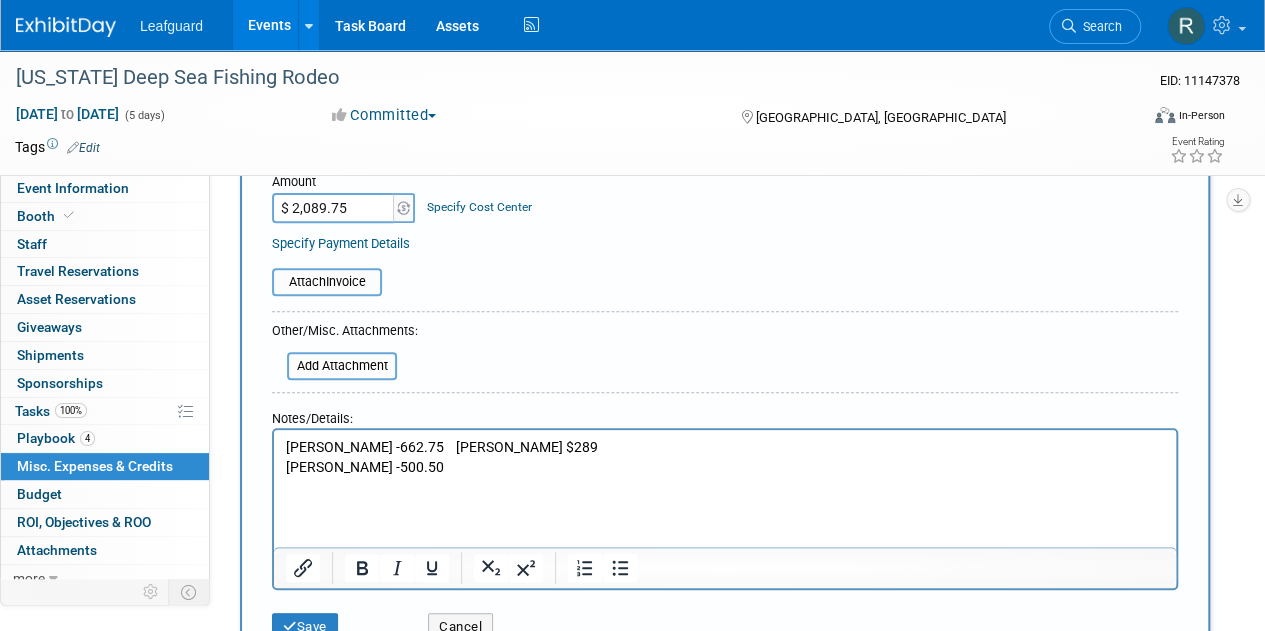 click on "[PERSON_NAME] -500.50" at bounding box center [725, 468] 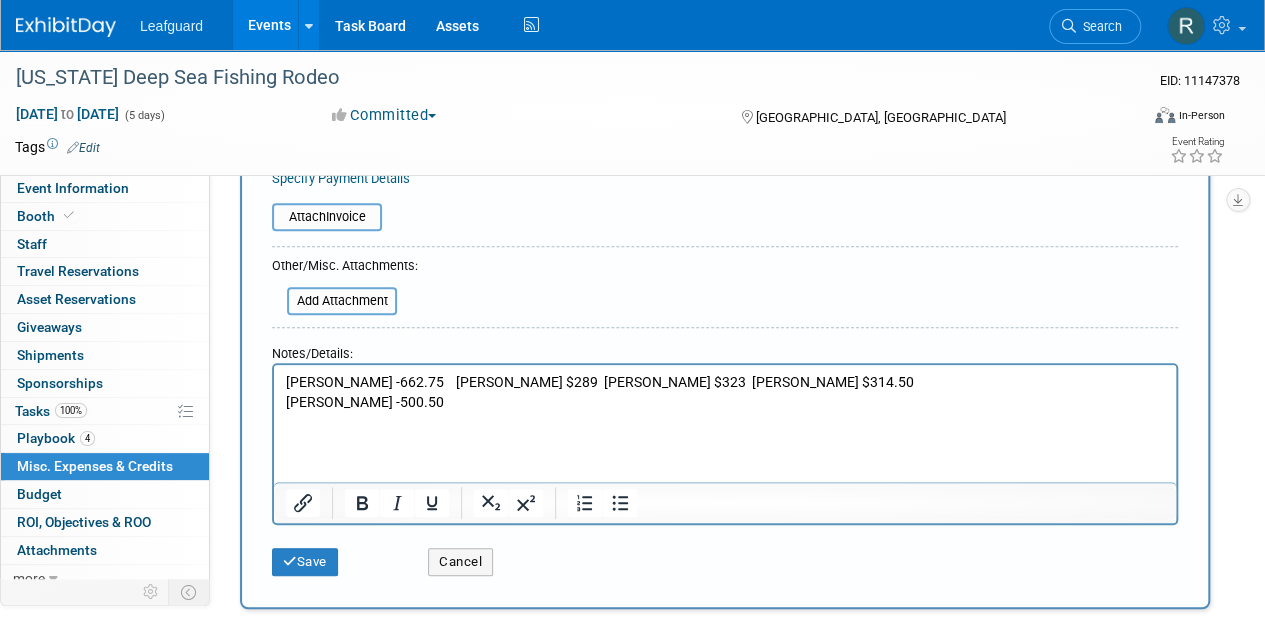 scroll, scrollTop: 335, scrollLeft: 0, axis: vertical 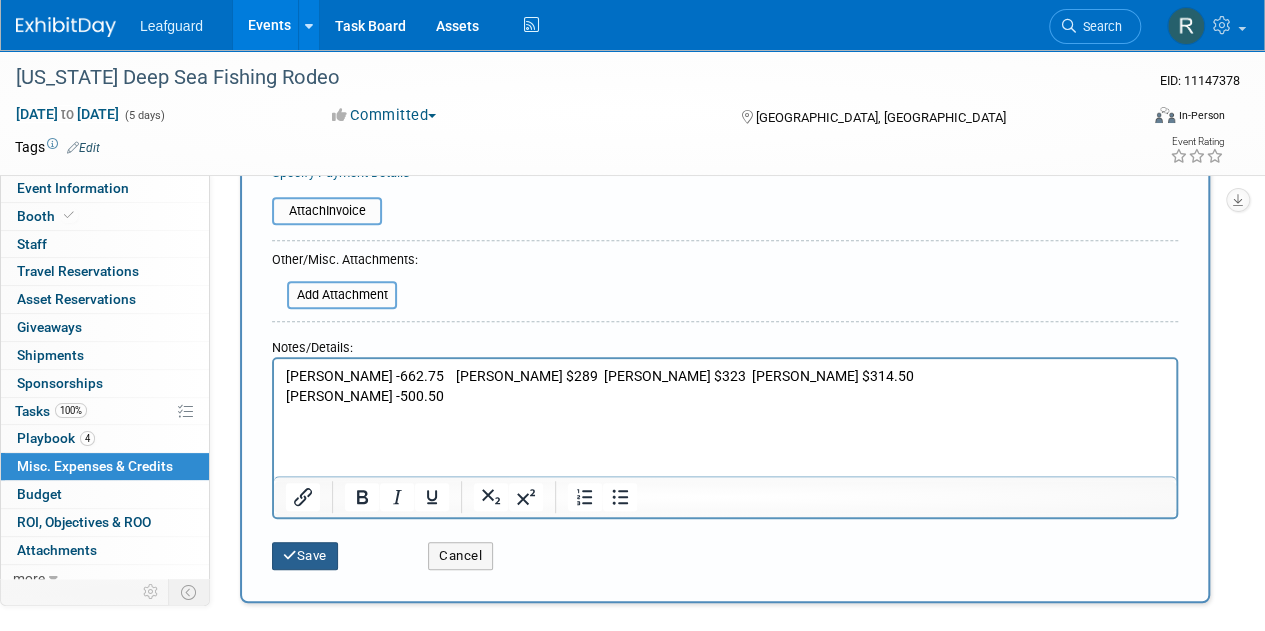 click on "Save" at bounding box center (305, 556) 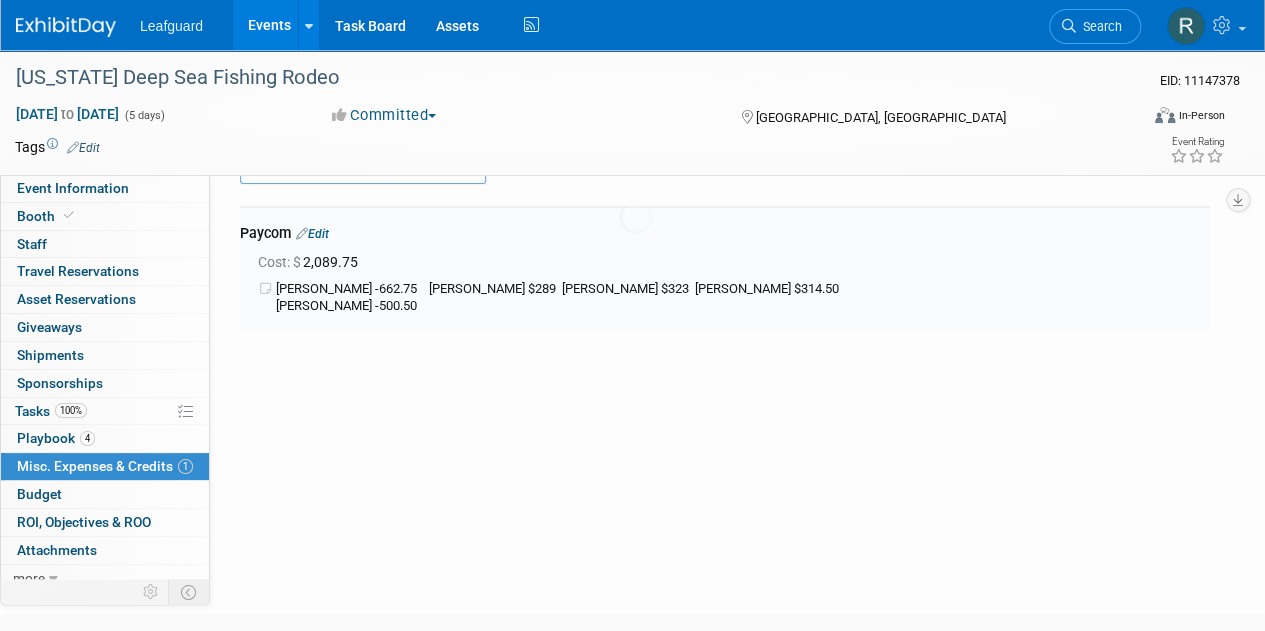 scroll, scrollTop: 44, scrollLeft: 0, axis: vertical 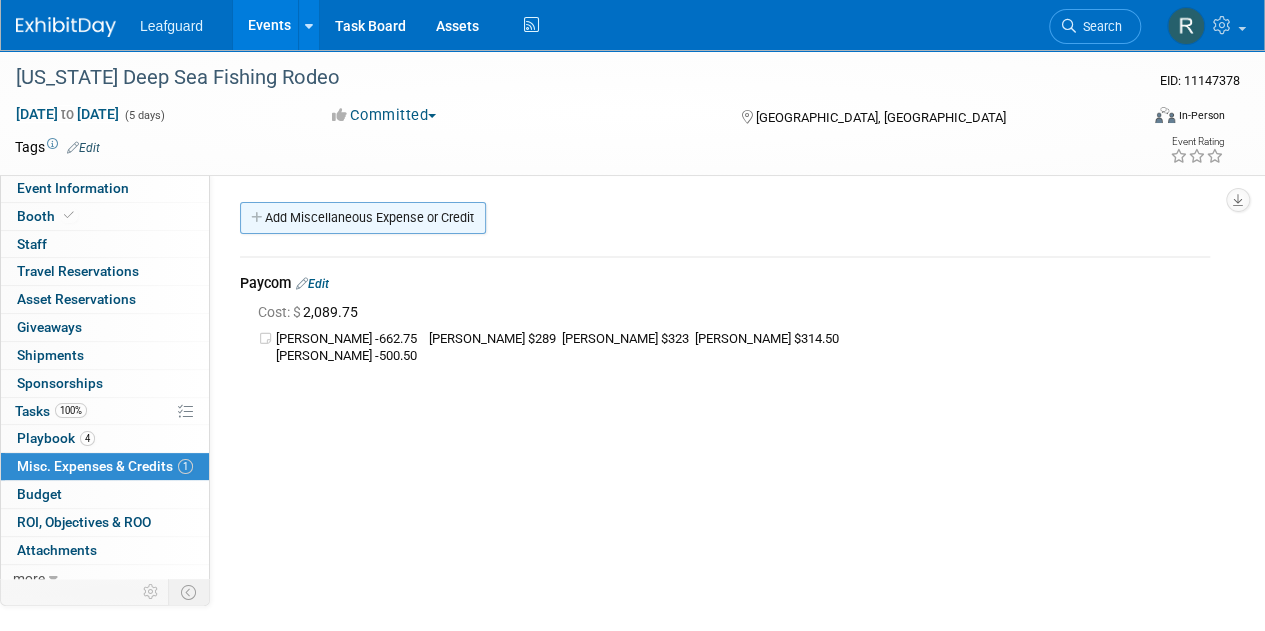 click on "Add Miscellaneous Expense or Credit" at bounding box center [363, 218] 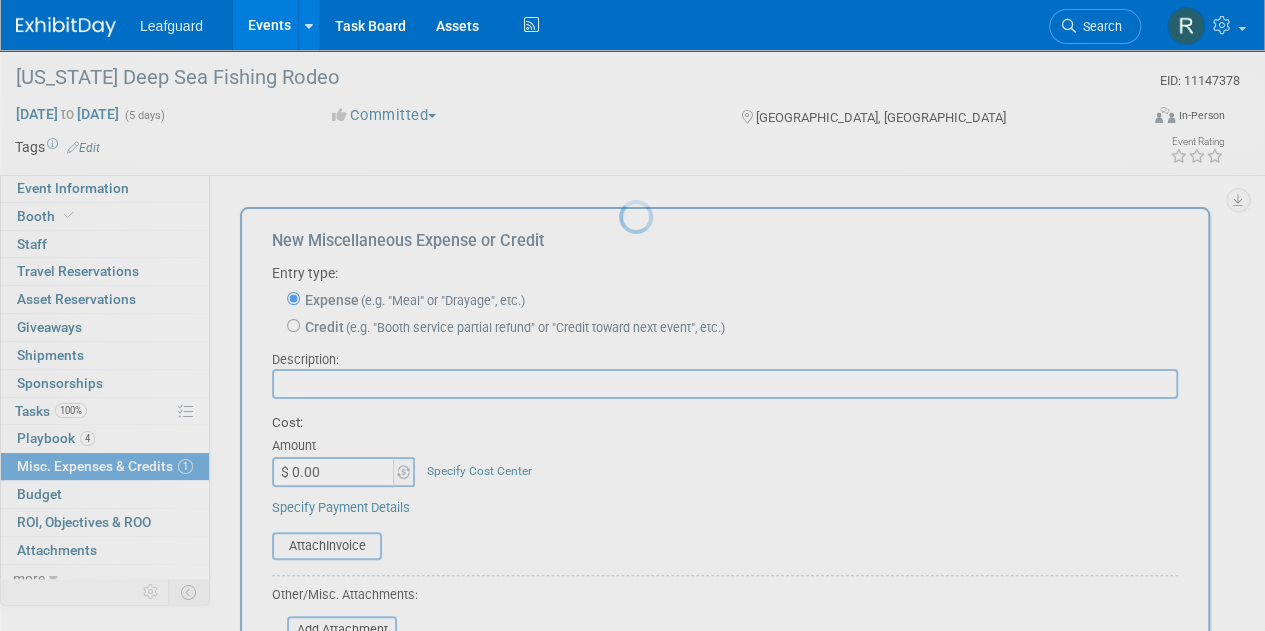 scroll, scrollTop: 0, scrollLeft: 0, axis: both 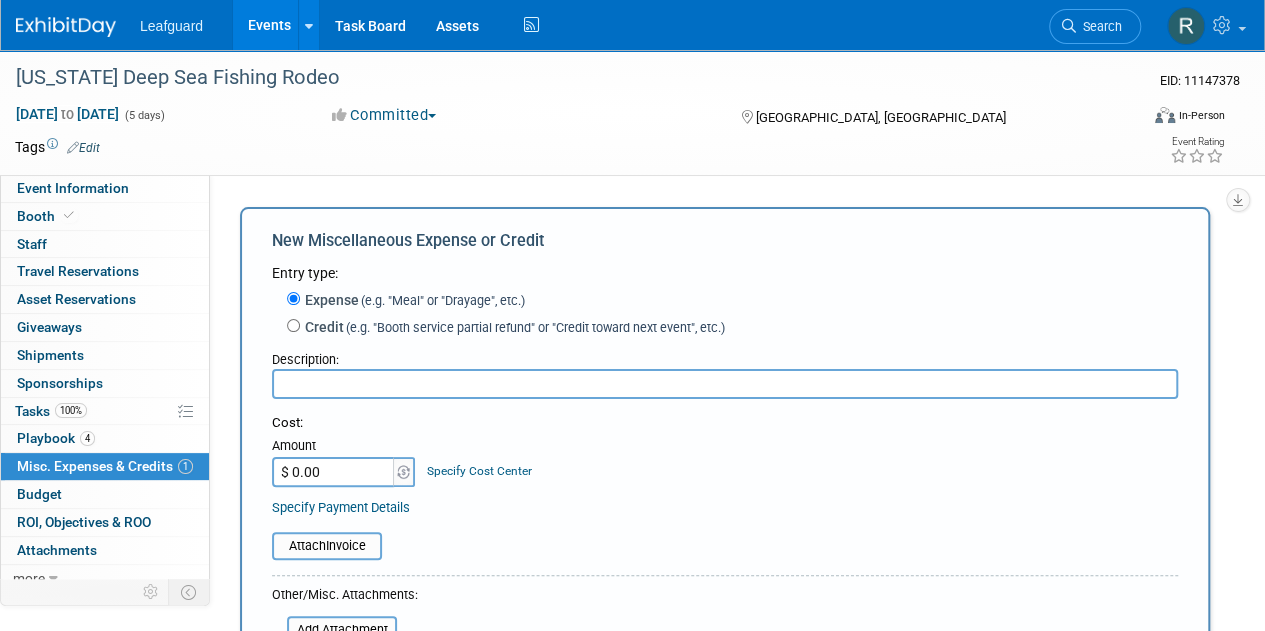 click at bounding box center (725, 384) 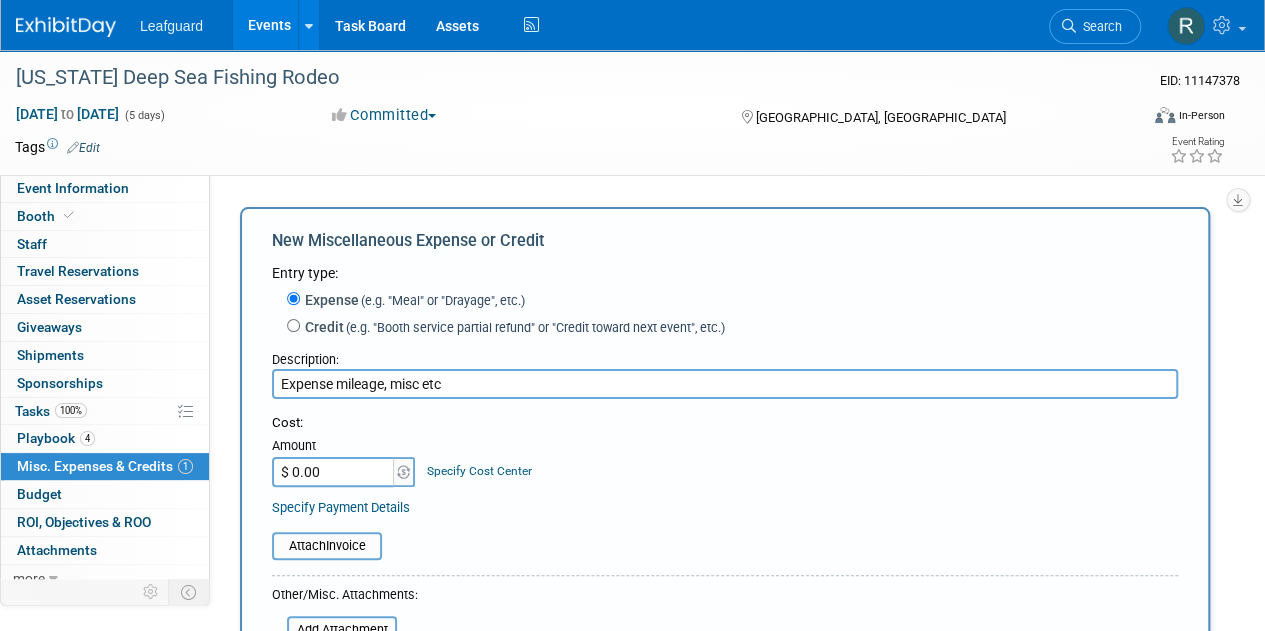 type on "Expense mileage, misc etc" 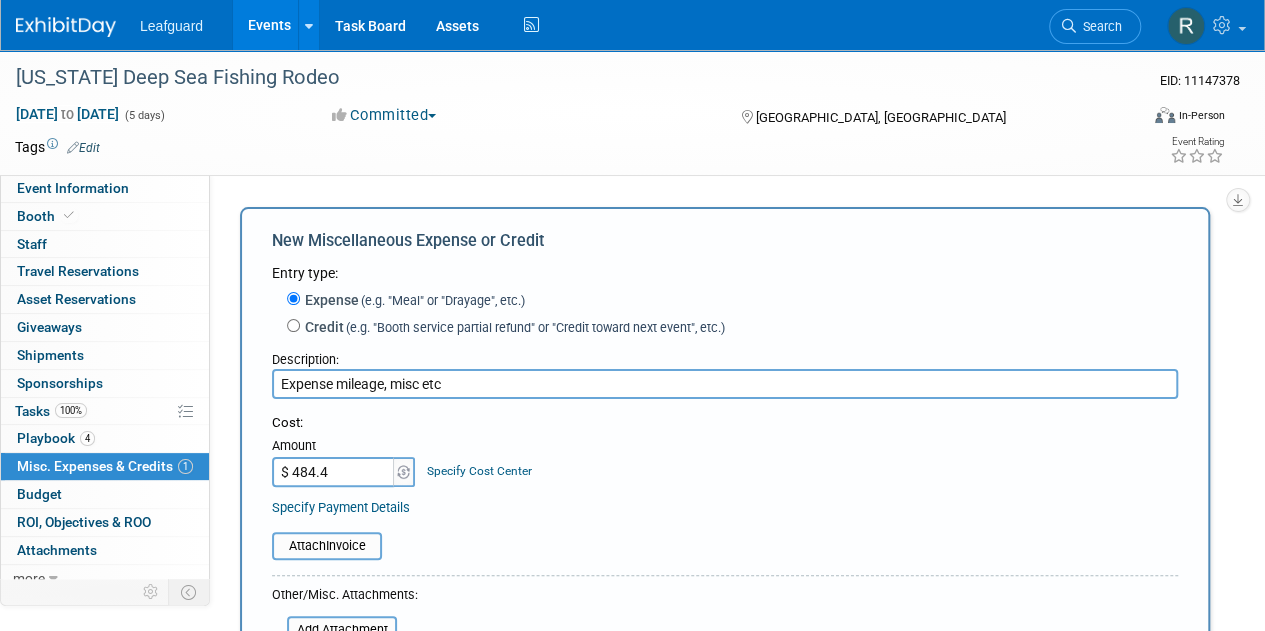 type on "$ 484.40" 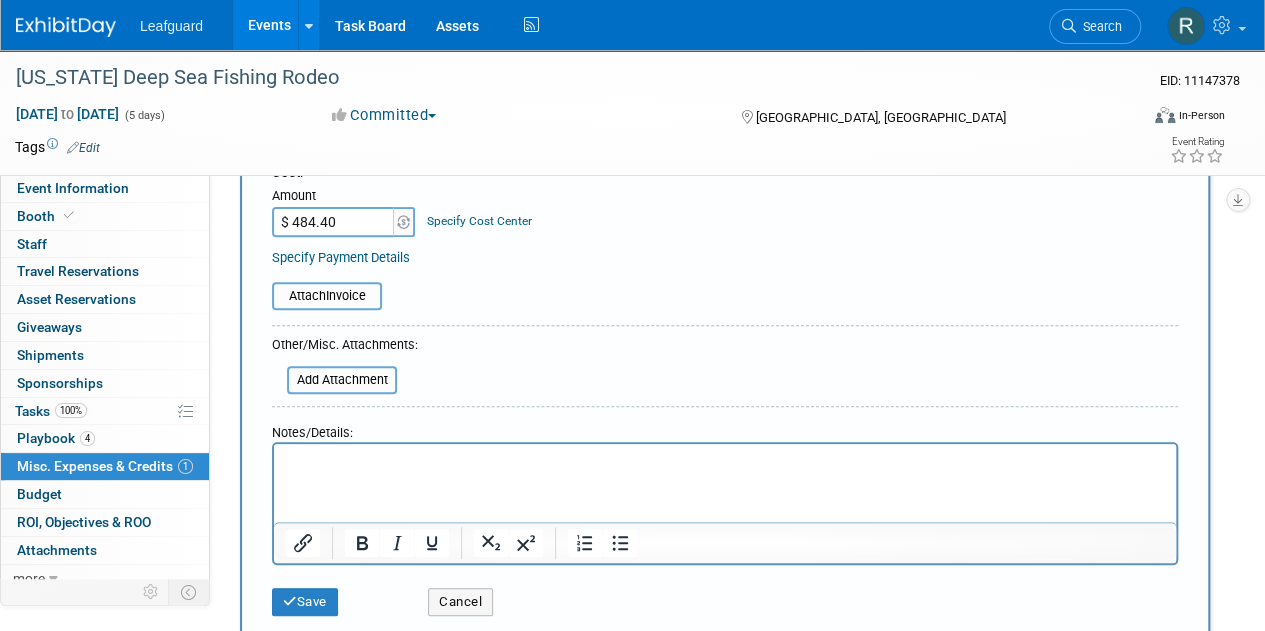 scroll, scrollTop: 270, scrollLeft: 0, axis: vertical 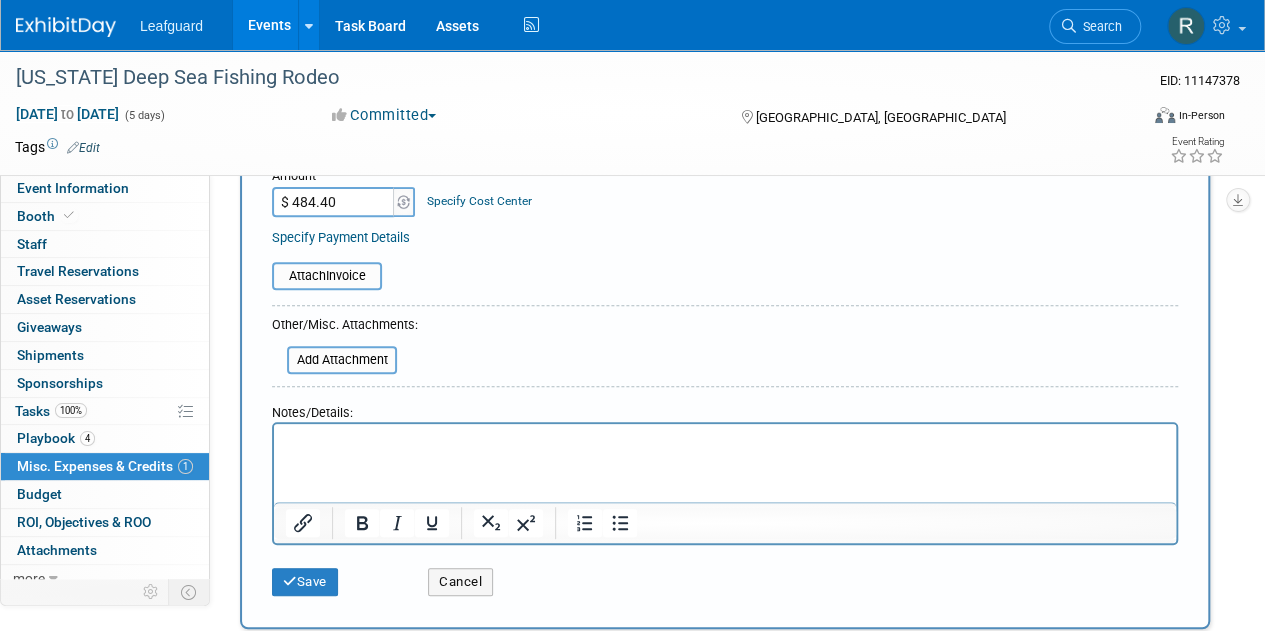 click at bounding box center (725, 442) 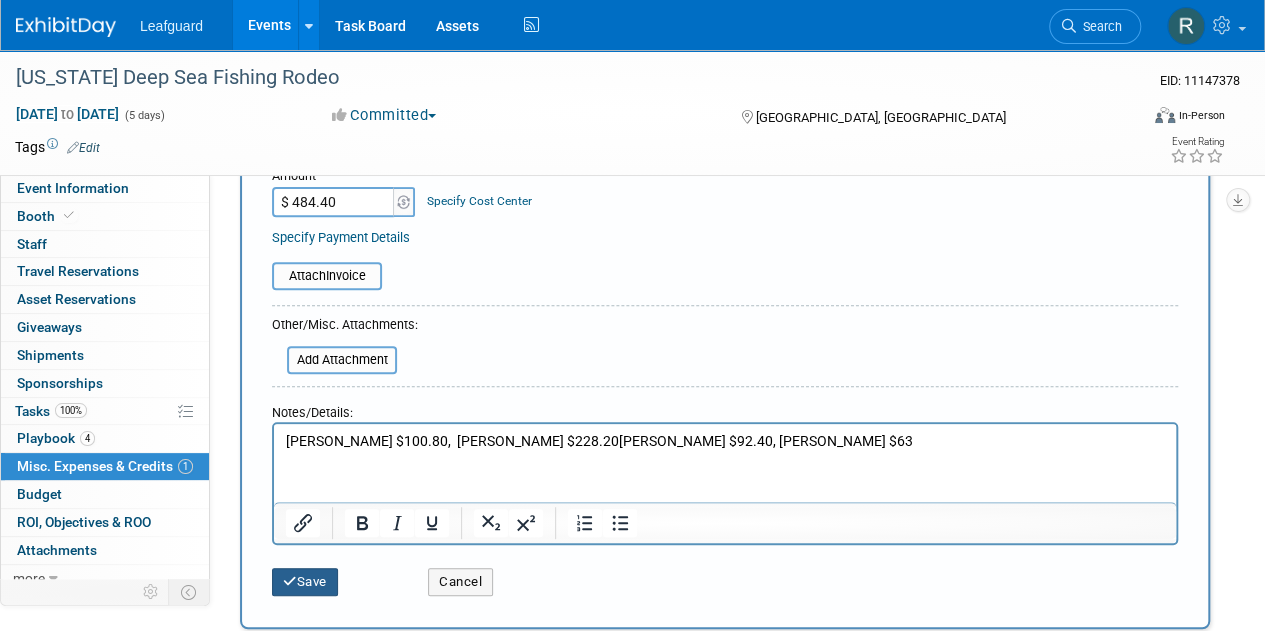 click on "Save" at bounding box center [305, 582] 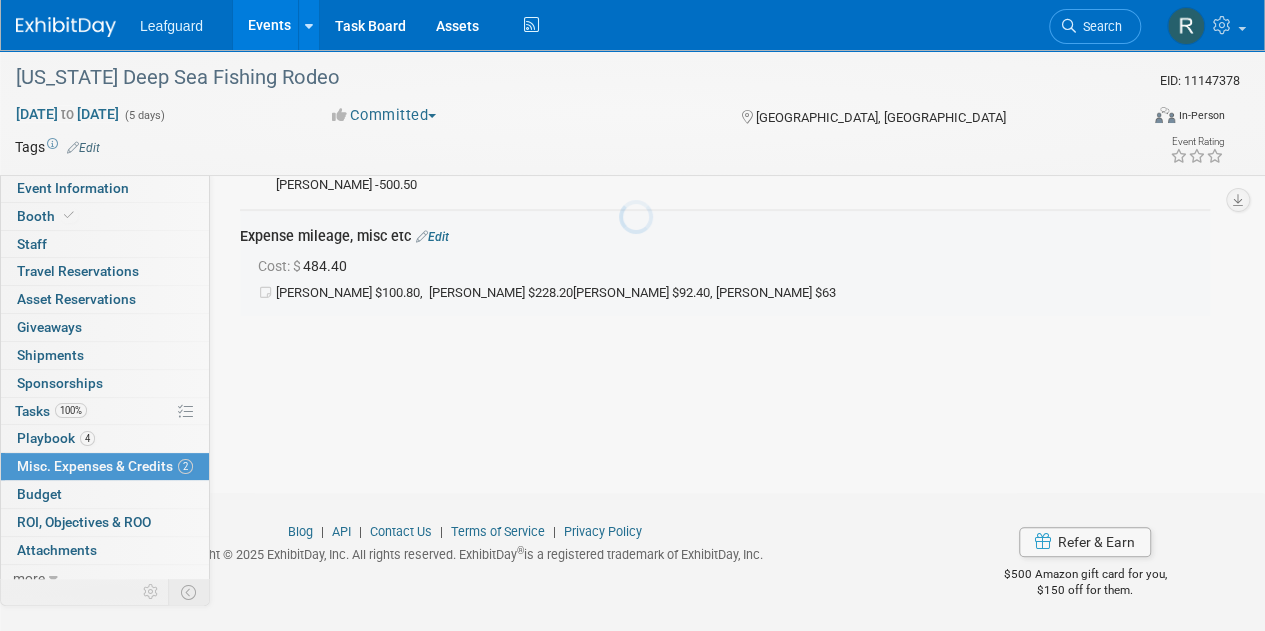 scroll, scrollTop: 168, scrollLeft: 0, axis: vertical 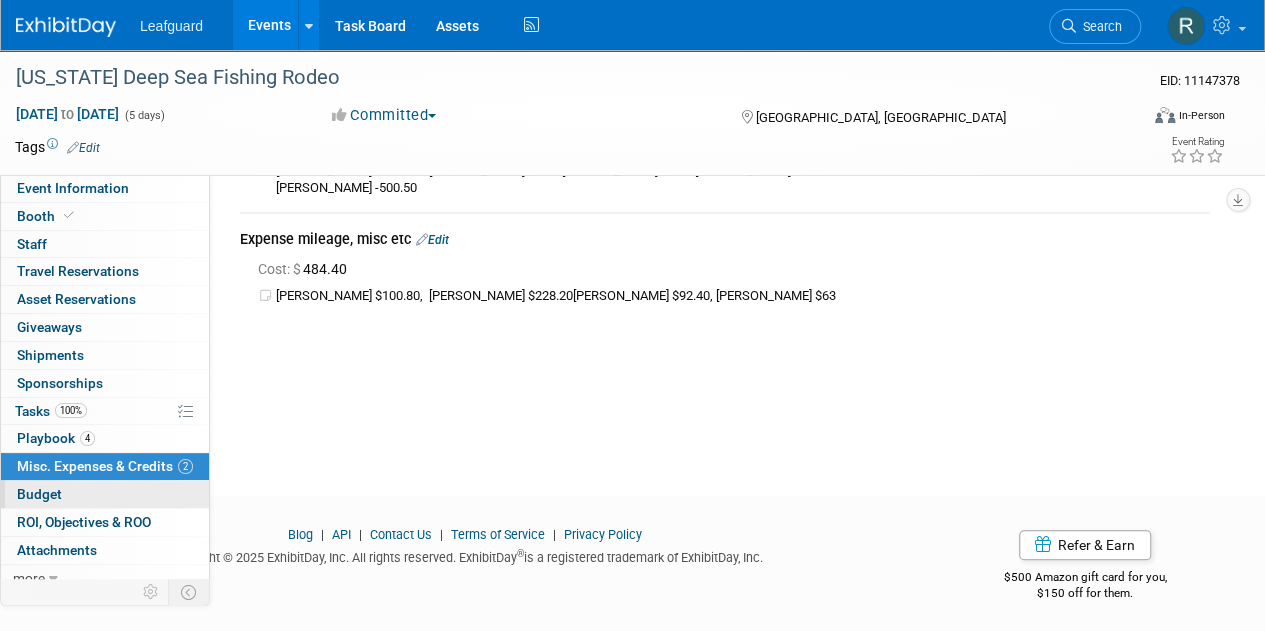 click on "Budget" at bounding box center [39, 494] 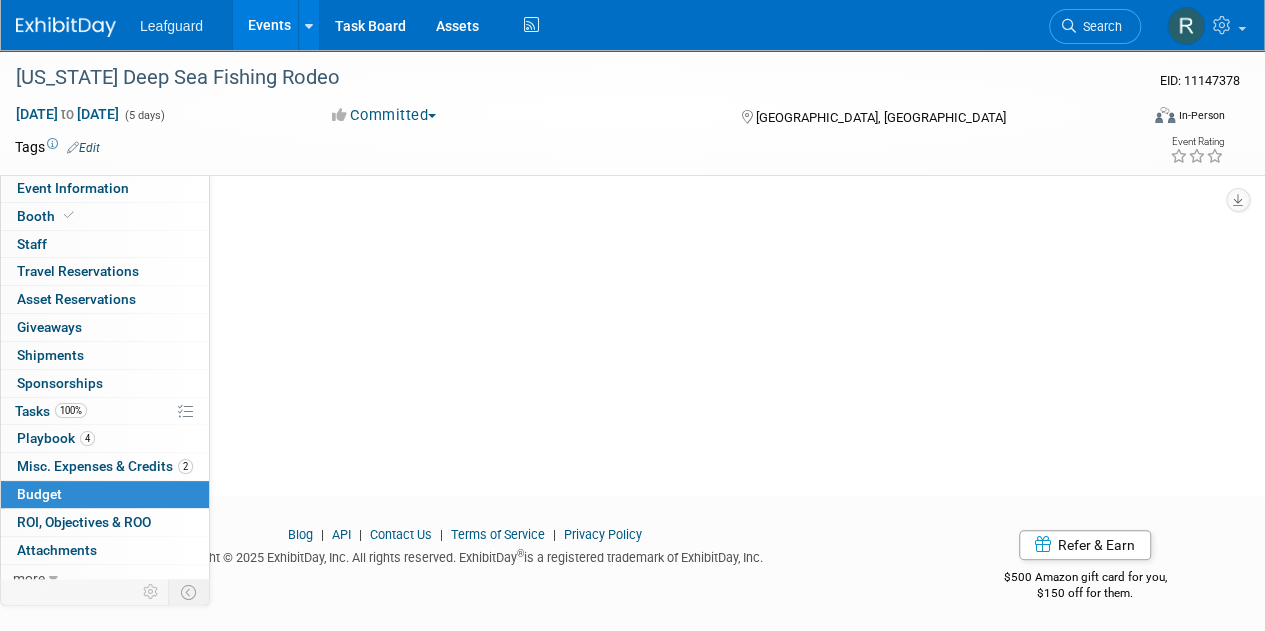 scroll, scrollTop: 0, scrollLeft: 0, axis: both 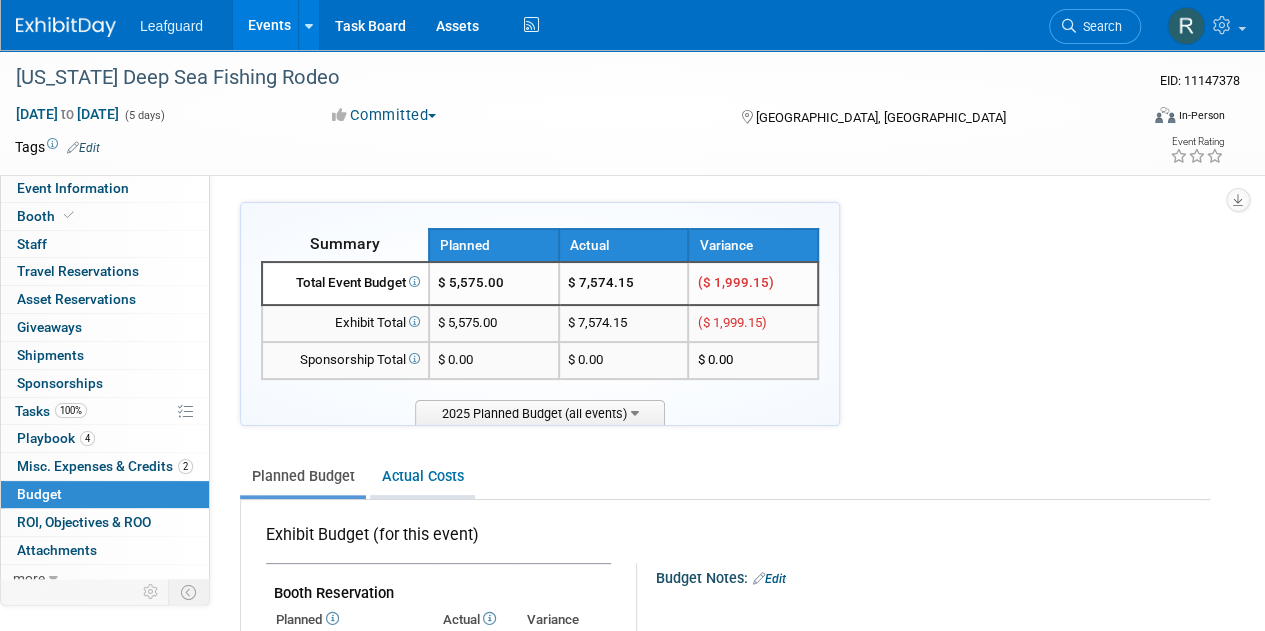 click on "Actual Costs" at bounding box center (422, 476) 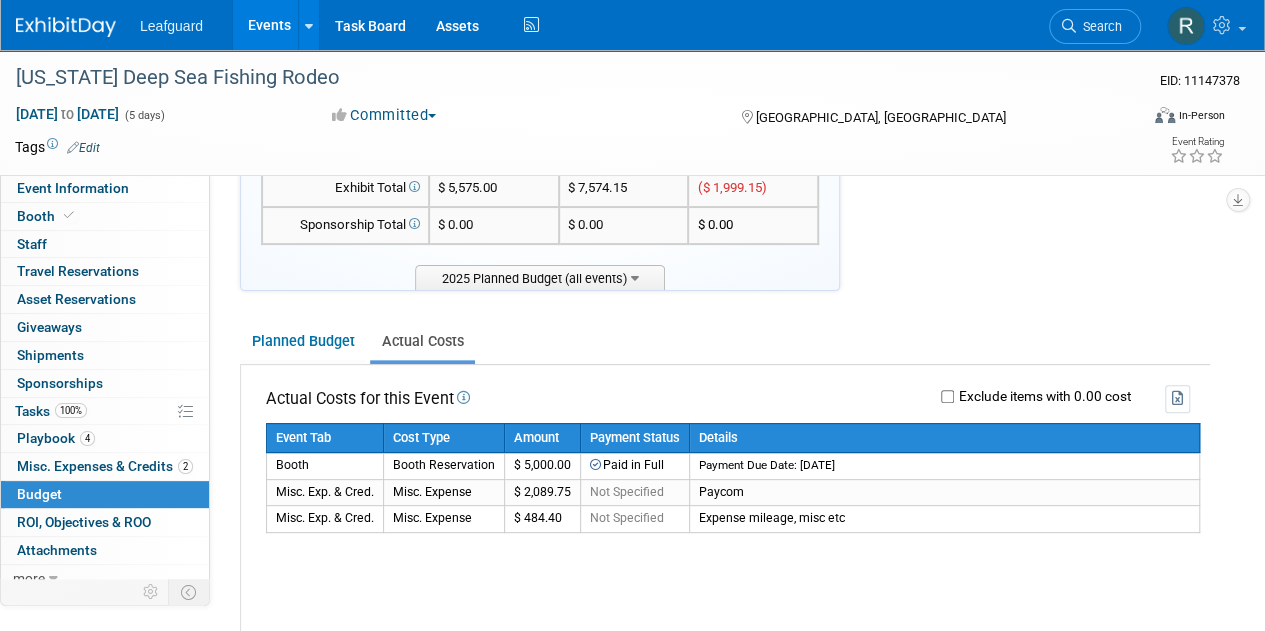 scroll, scrollTop: 0, scrollLeft: 0, axis: both 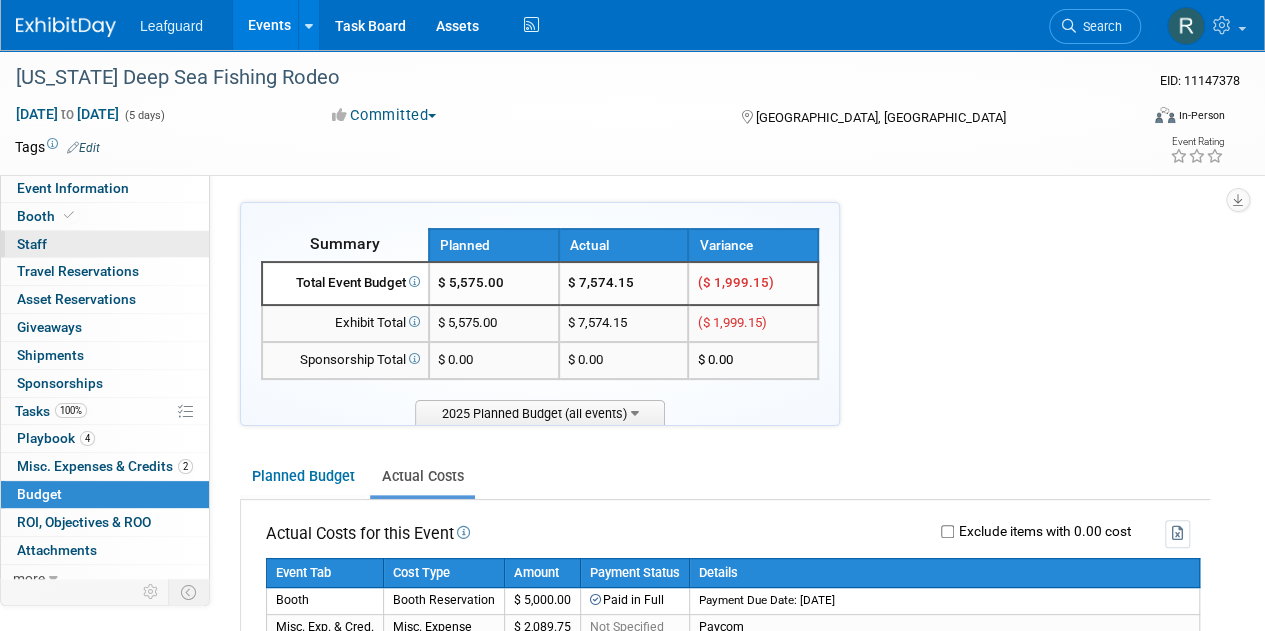 click on "0
Staff 0" at bounding box center (105, 244) 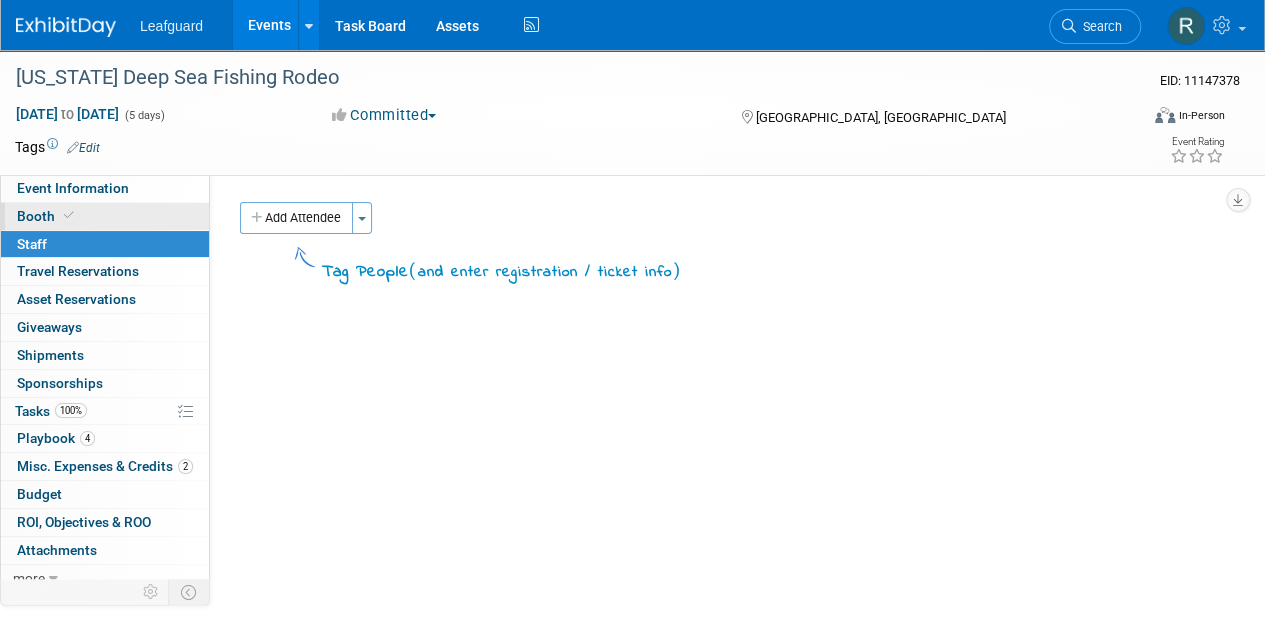 click on "Booth" at bounding box center [105, 216] 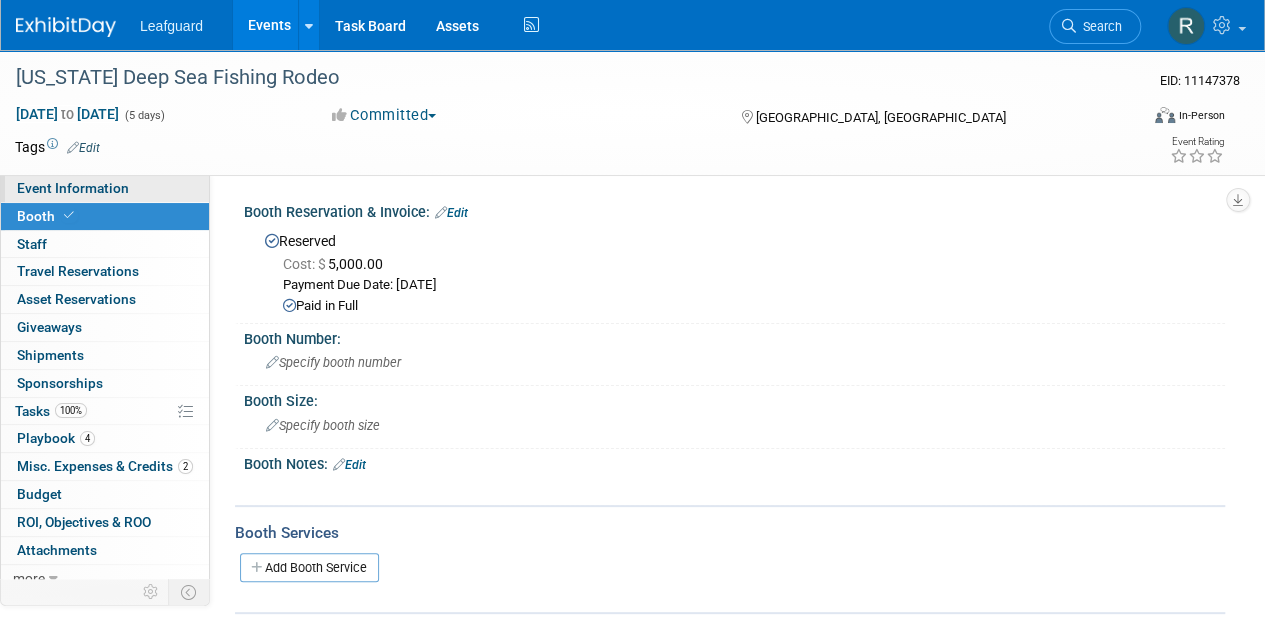 click on "Event Information" at bounding box center (73, 188) 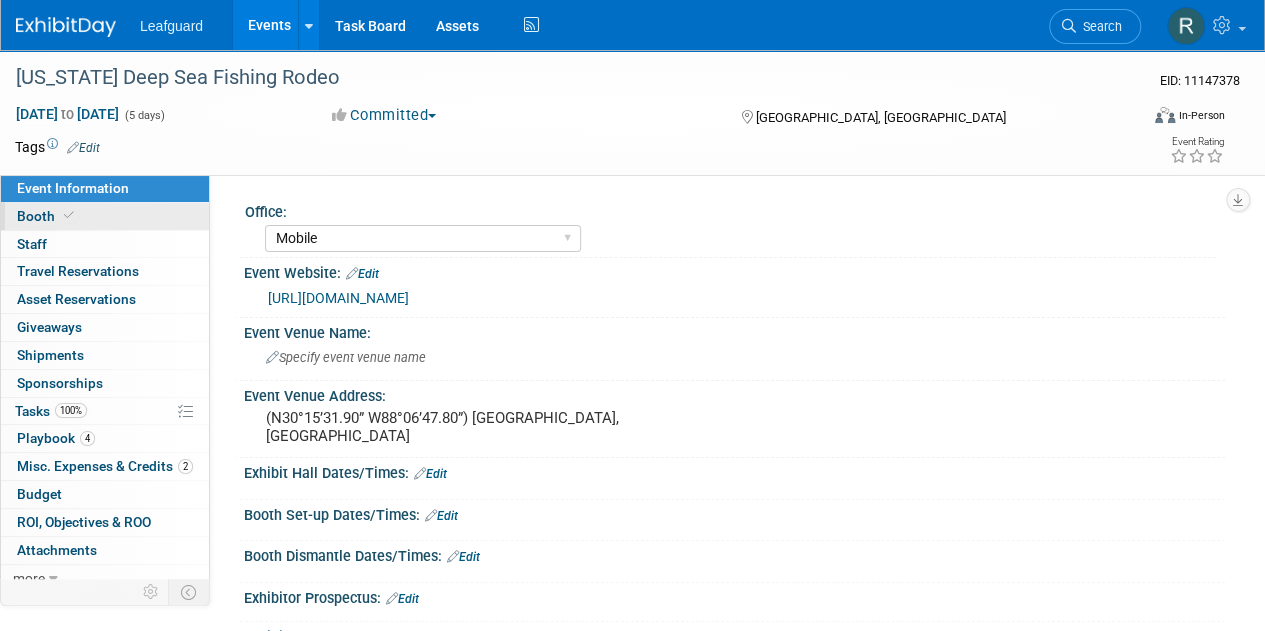 click on "Booth" at bounding box center (105, 216) 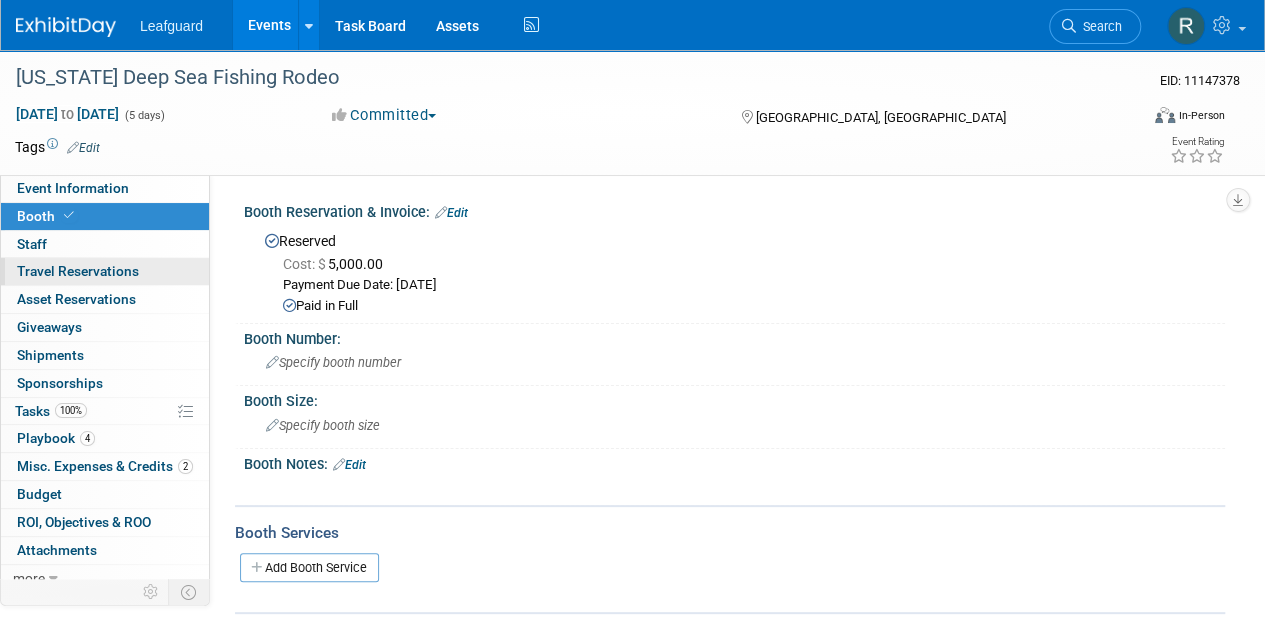 click on "Travel Reservations 0" at bounding box center (78, 271) 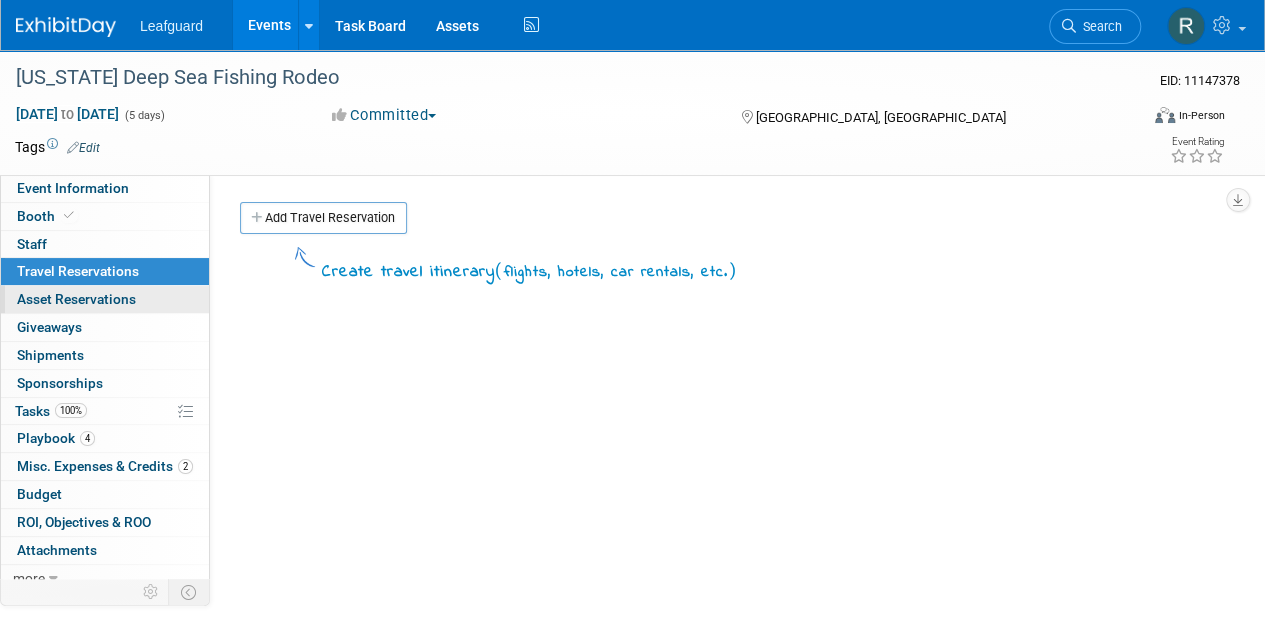 click on "Asset Reservations 0" at bounding box center (76, 299) 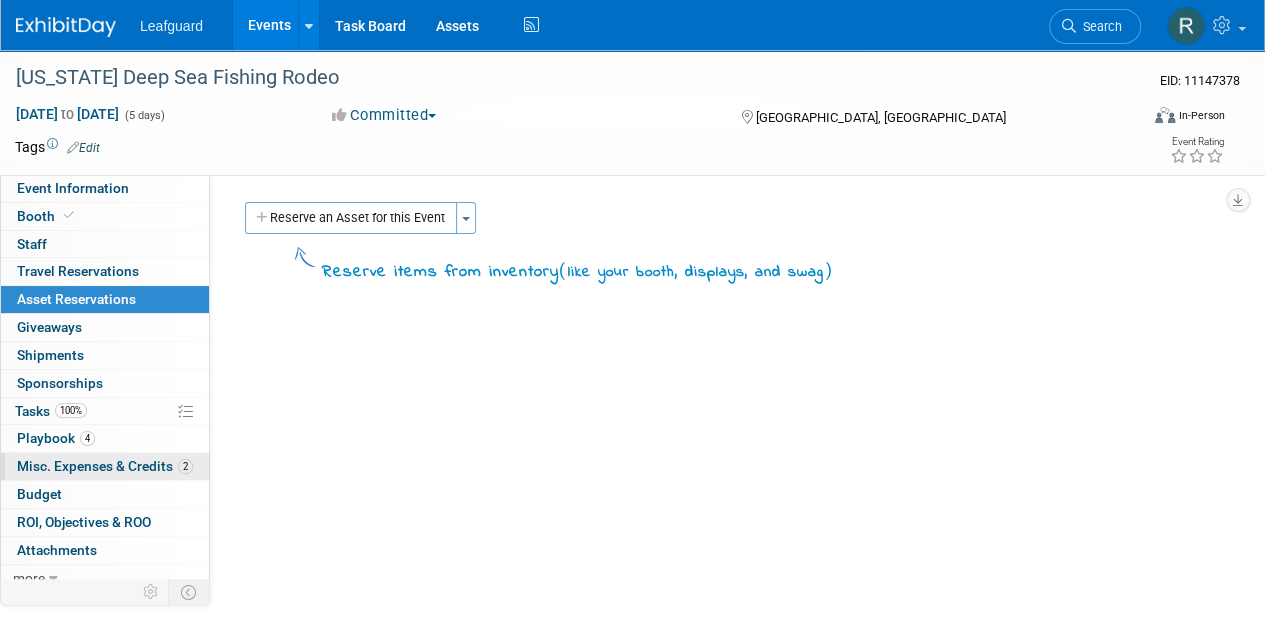 click on "Misc. Expenses & Credits 2" at bounding box center [105, 466] 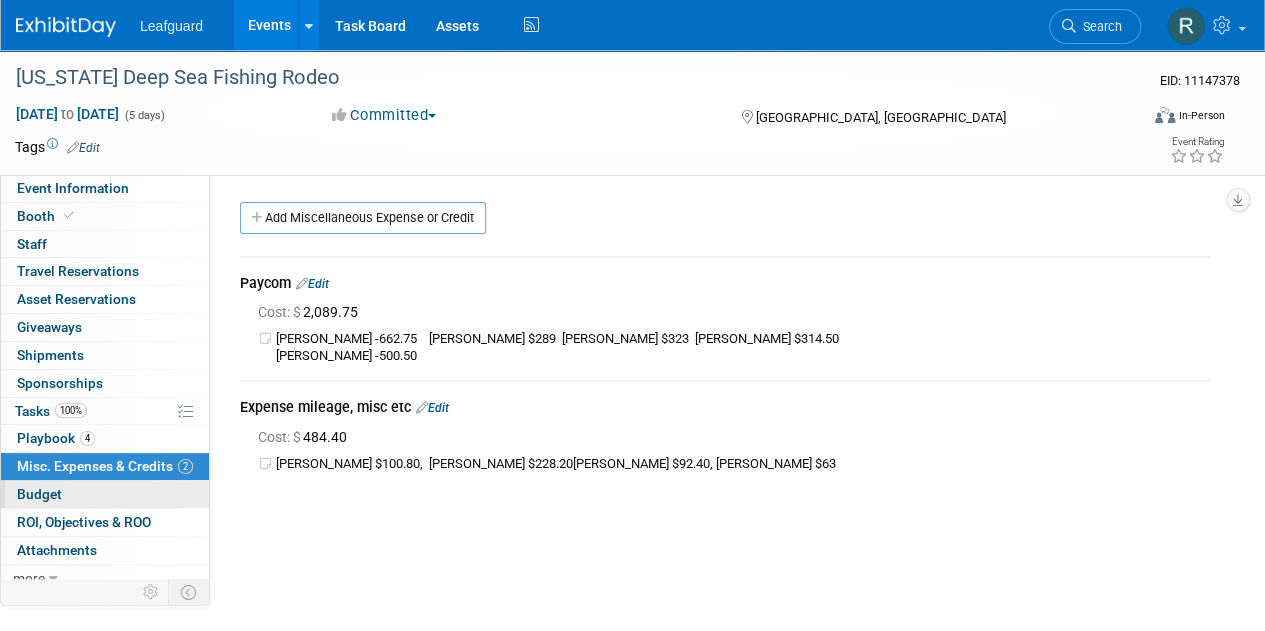 click on "Budget" at bounding box center [39, 494] 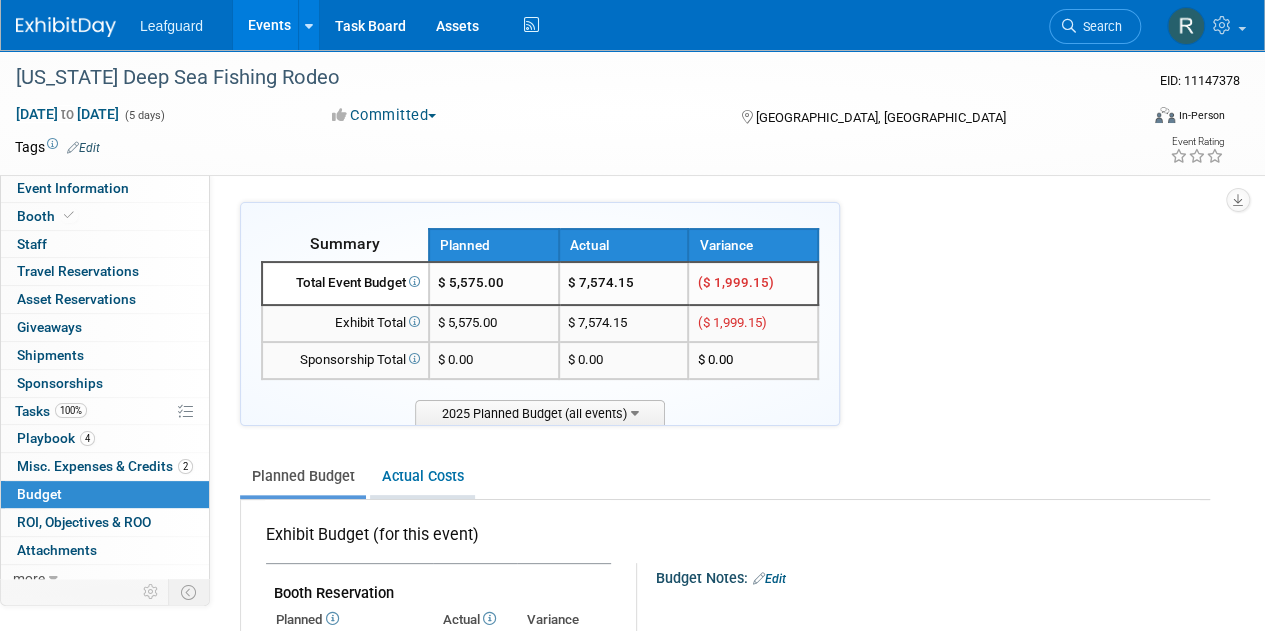 click on "Actual Costs" at bounding box center [422, 476] 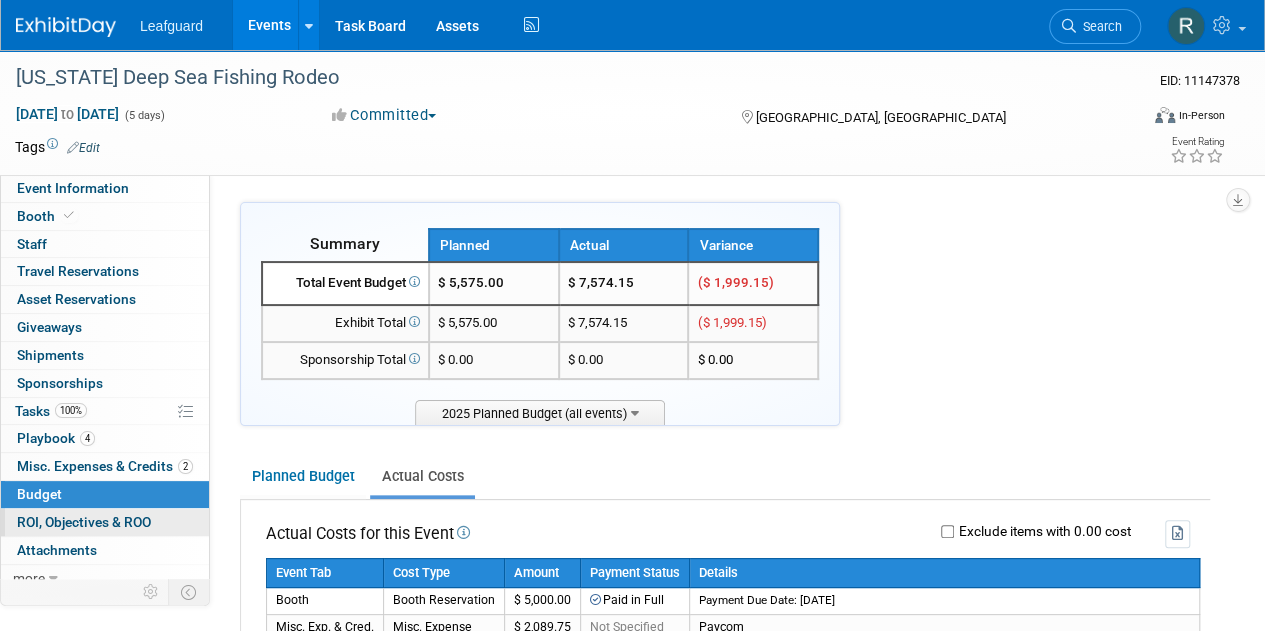 click on "ROI, Objectives & ROO 0" at bounding box center (84, 522) 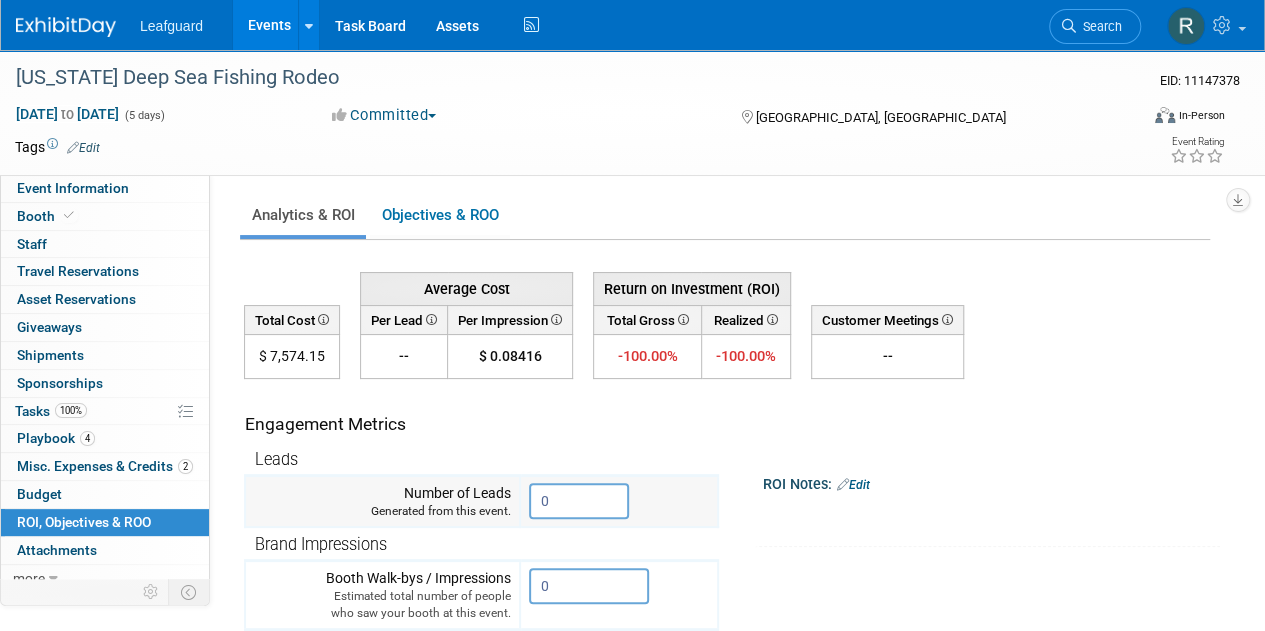 click on "0" at bounding box center (579, 501) 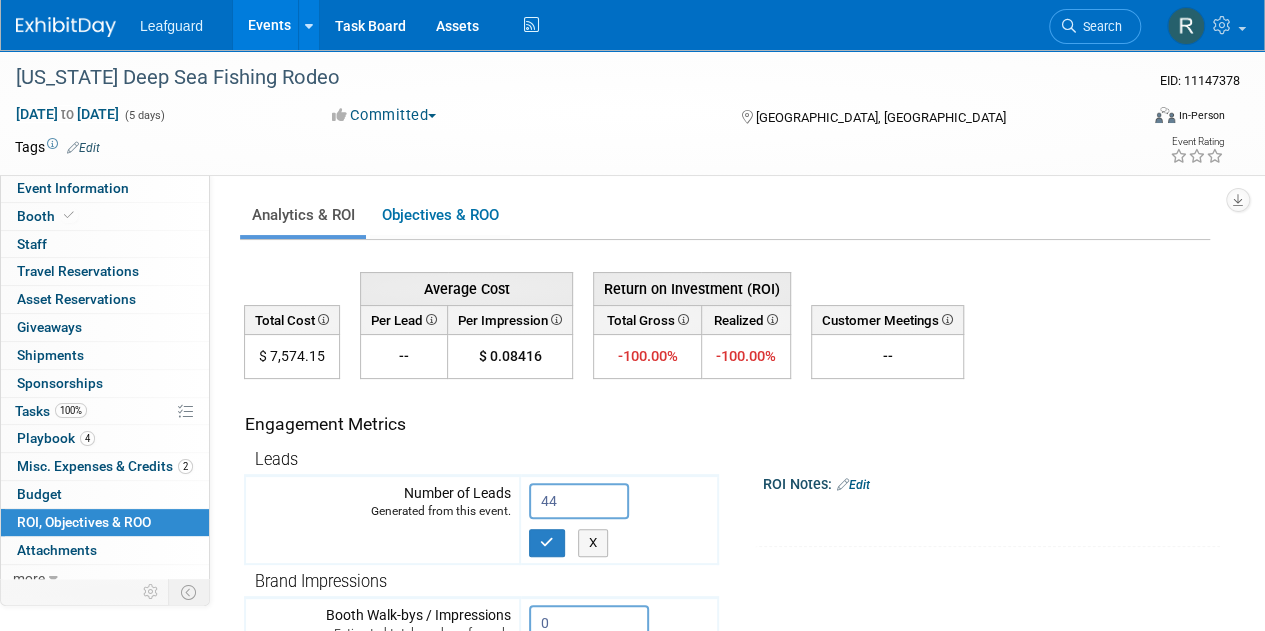 type on "44" 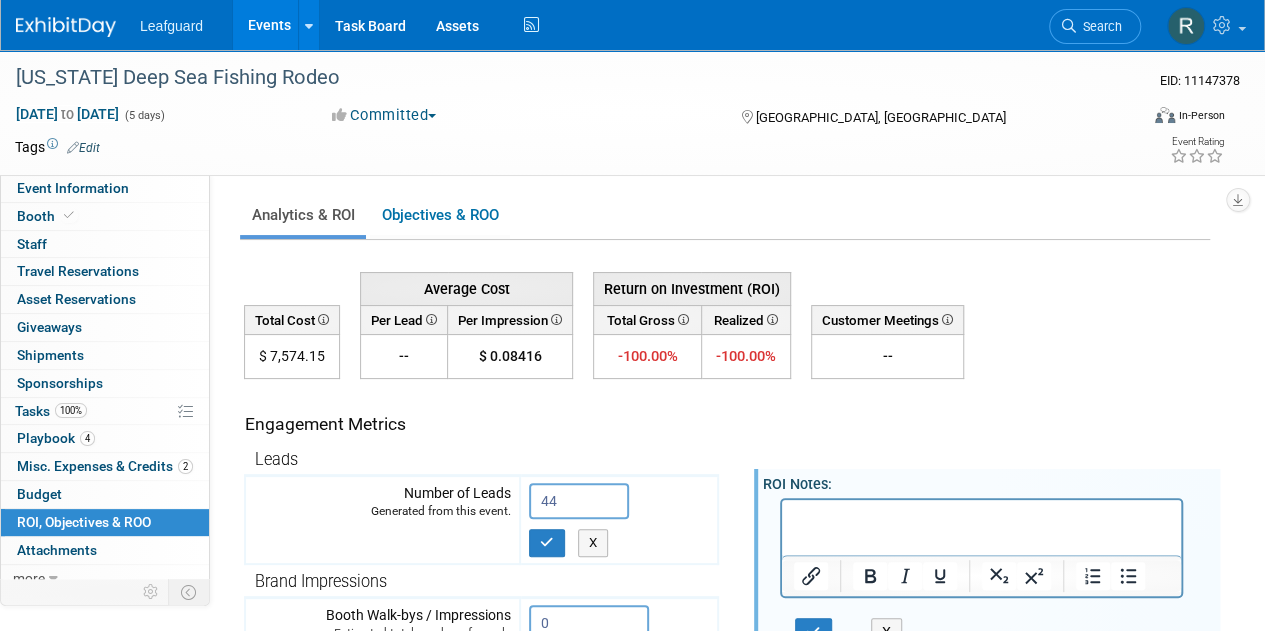 scroll, scrollTop: 0, scrollLeft: 0, axis: both 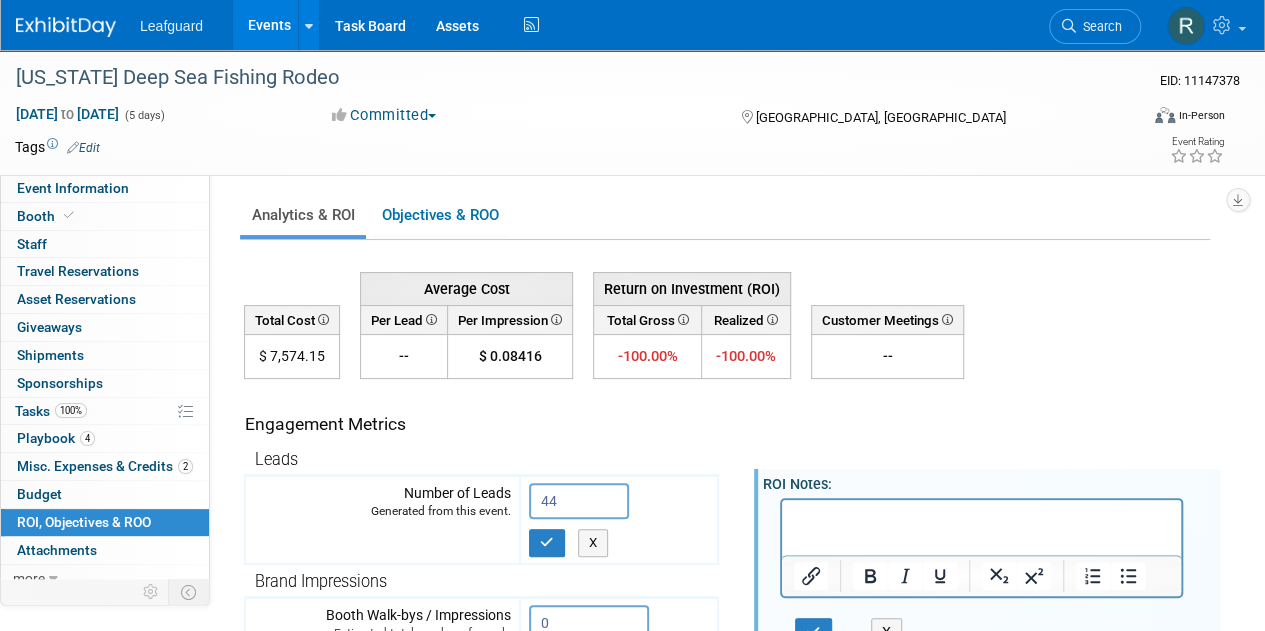 type 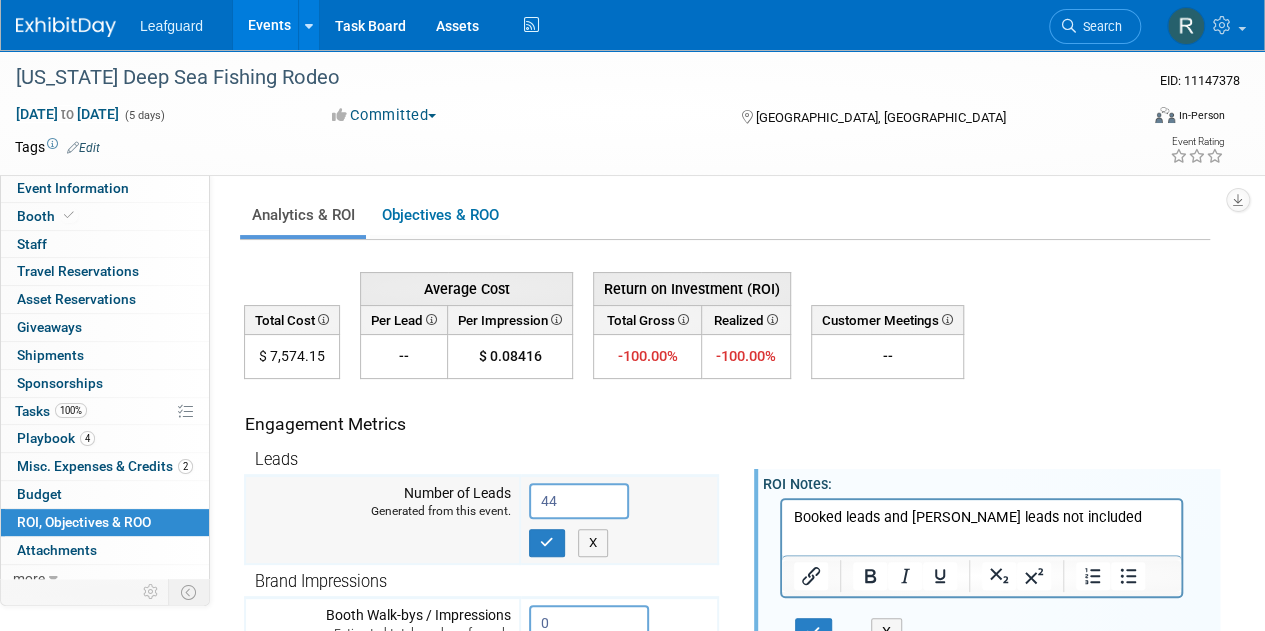 drag, startPoint x: 573, startPoint y: 497, endPoint x: 536, endPoint y: 503, distance: 37.48333 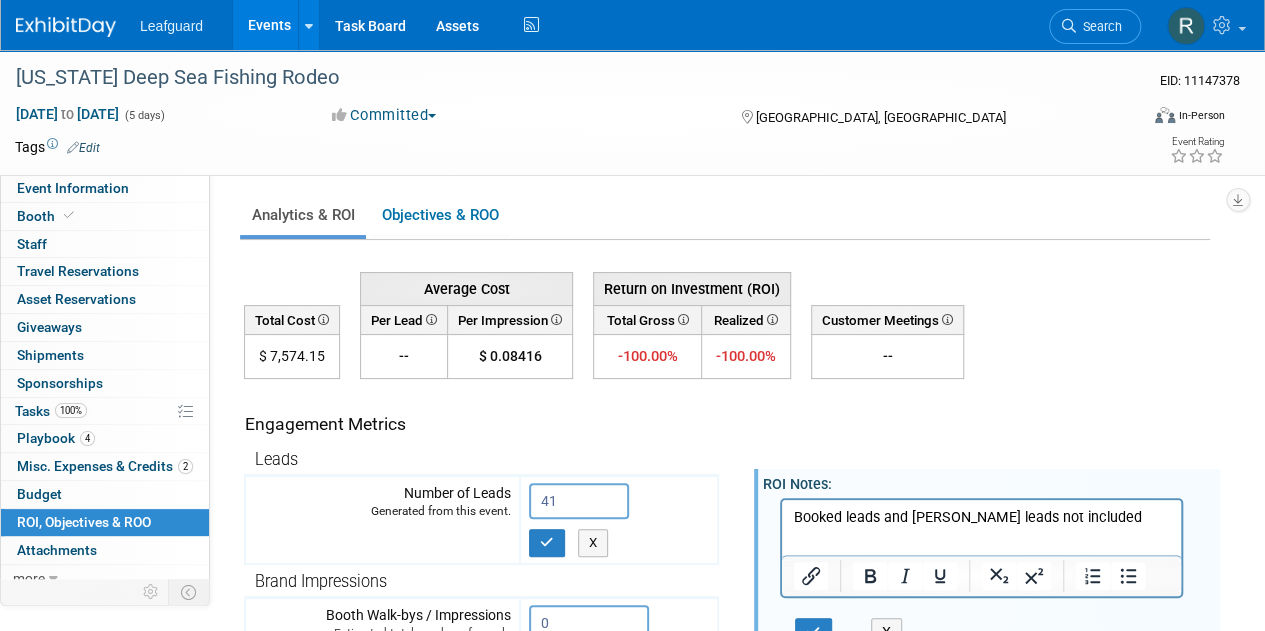type on "41" 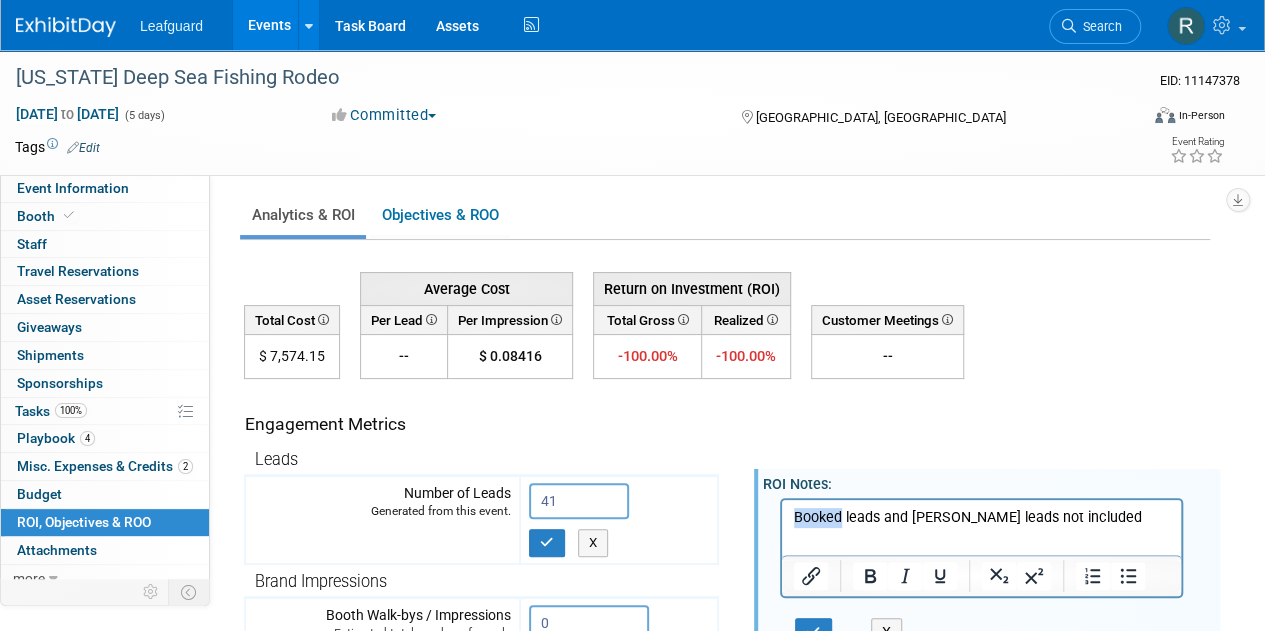 drag, startPoint x: 840, startPoint y: 513, endPoint x: 790, endPoint y: 520, distance: 50.48762 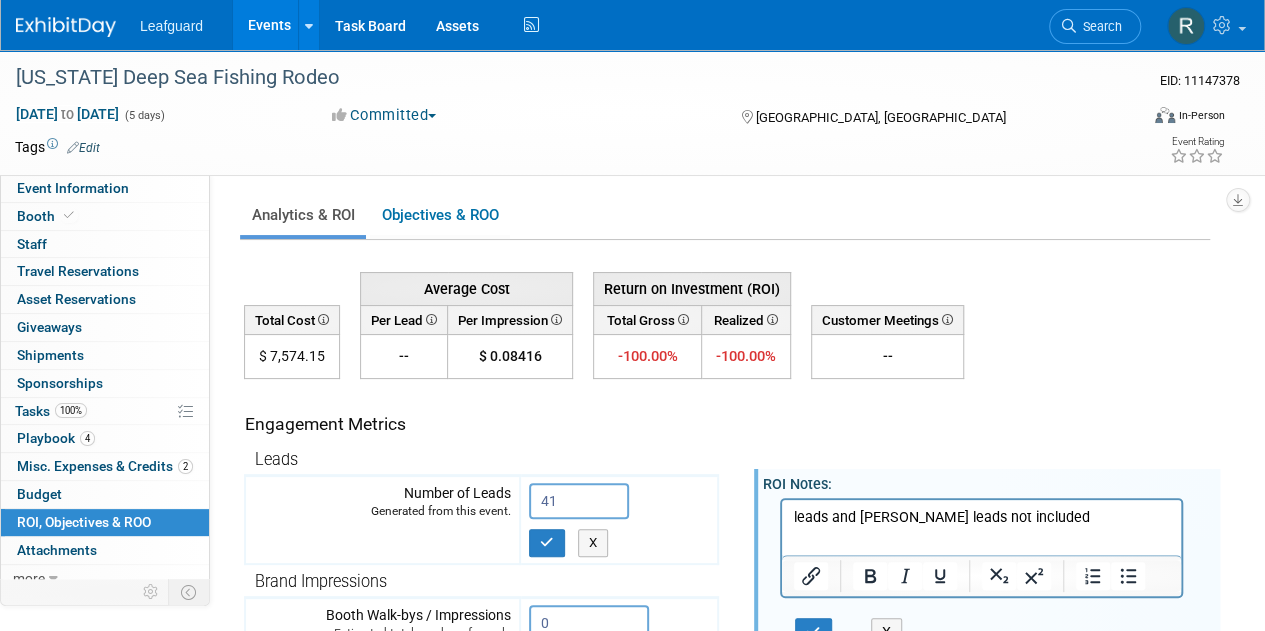 click on "leads and Patio leads not included" at bounding box center [982, 517] 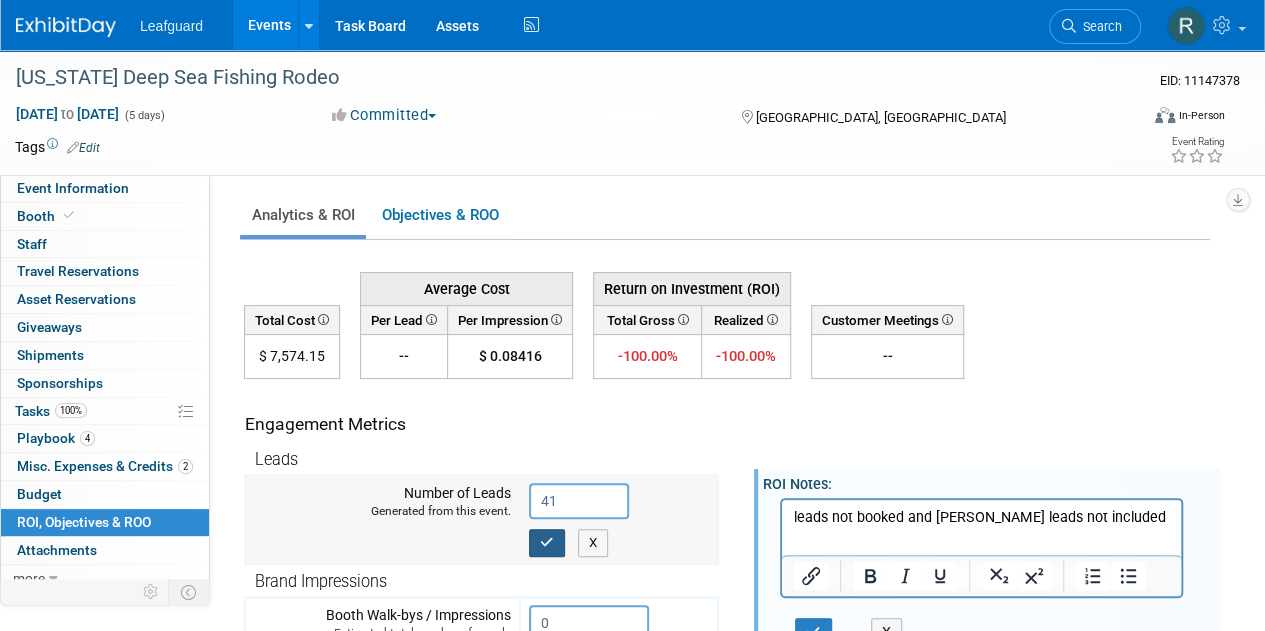 click at bounding box center [547, 542] 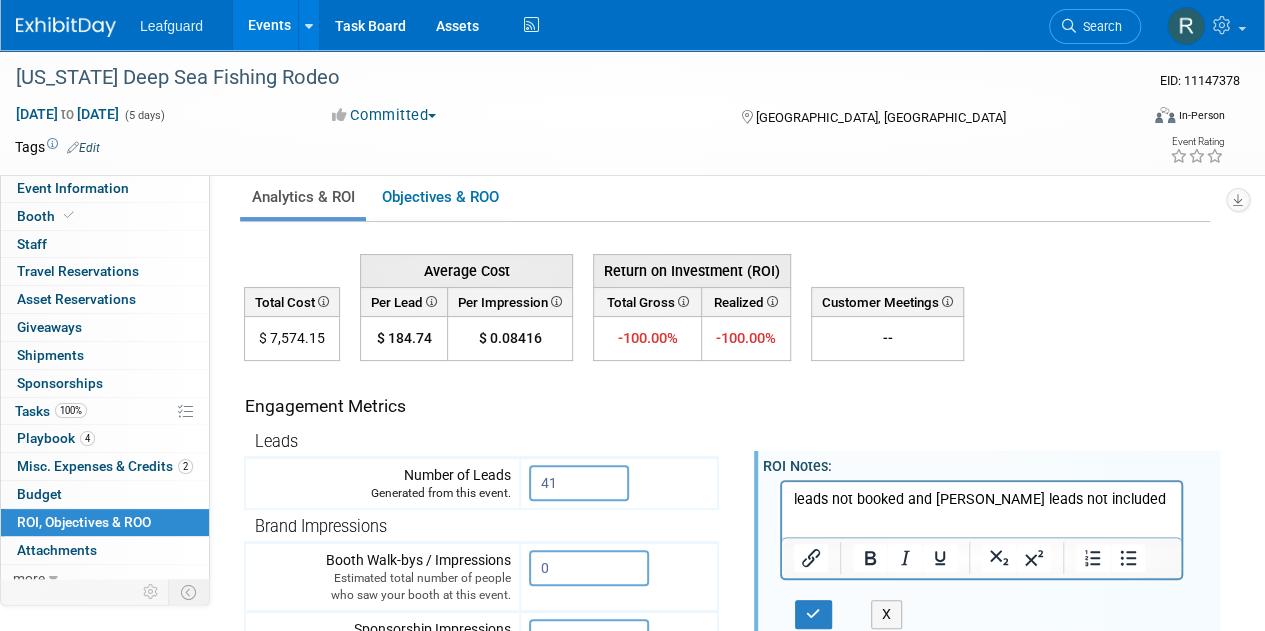 scroll, scrollTop: 12, scrollLeft: 0, axis: vertical 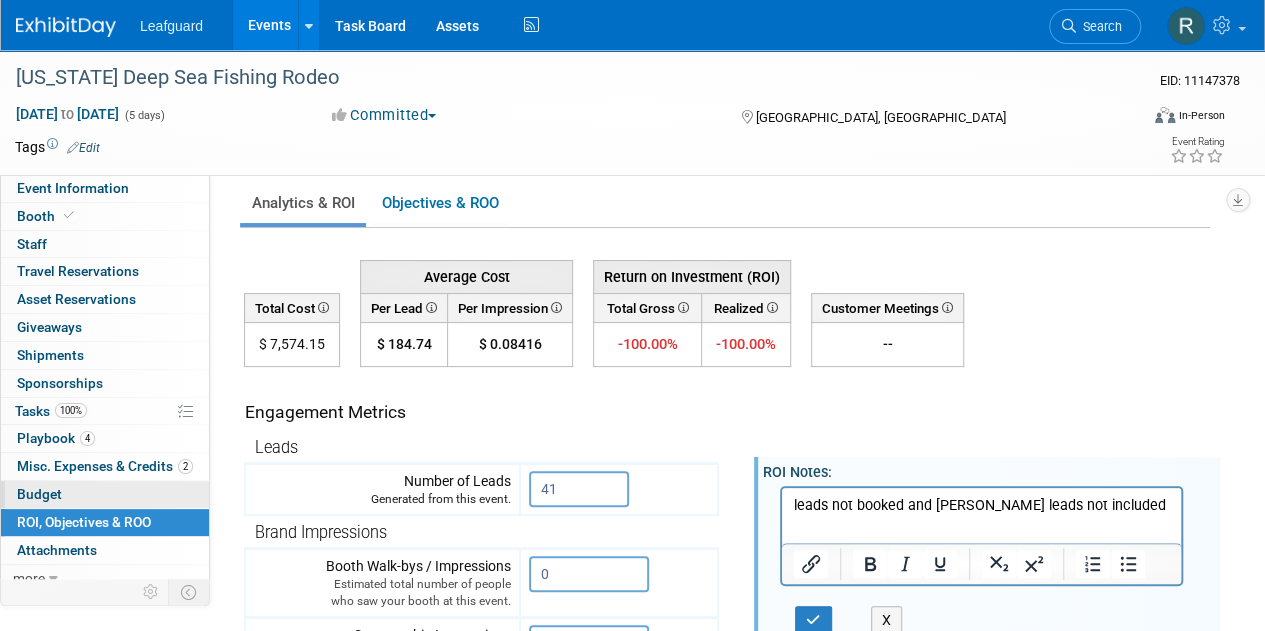 click on "Budget" at bounding box center [39, 494] 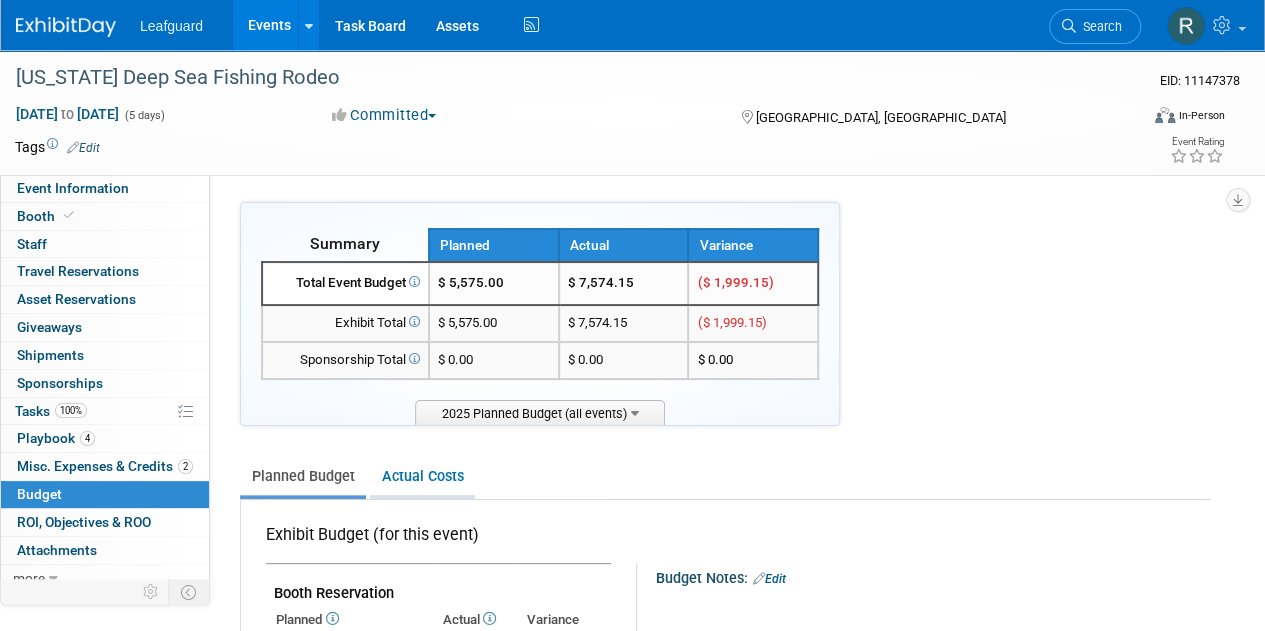 click on "Actual Costs" at bounding box center (422, 476) 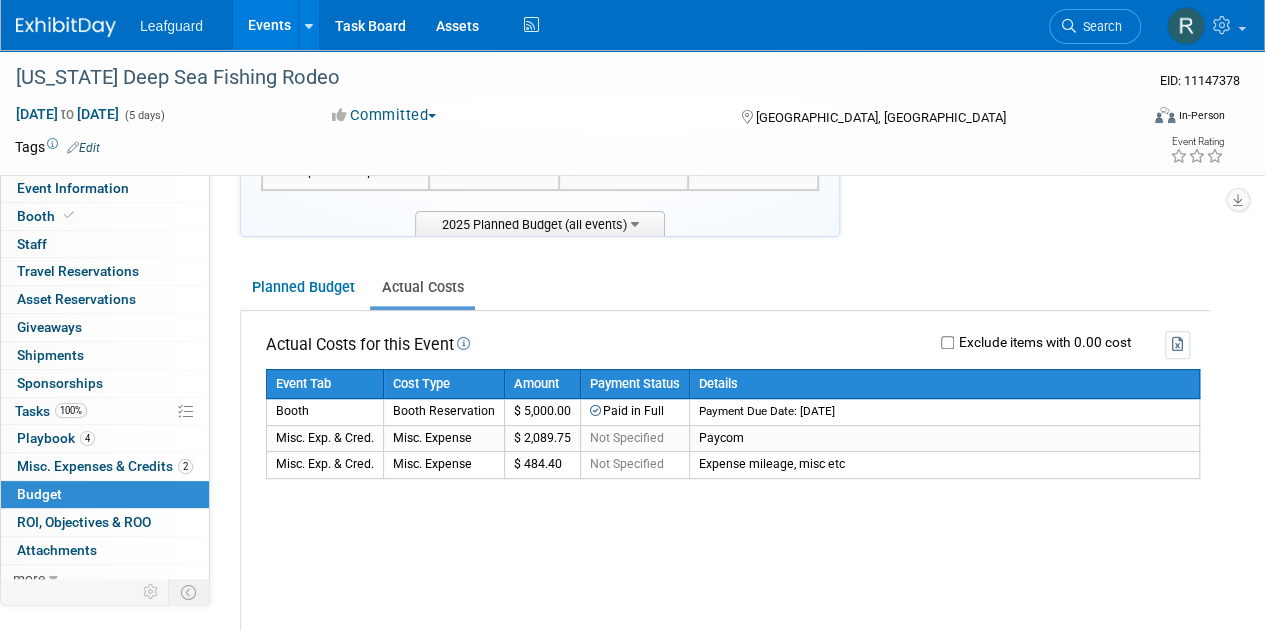 scroll, scrollTop: 191, scrollLeft: 0, axis: vertical 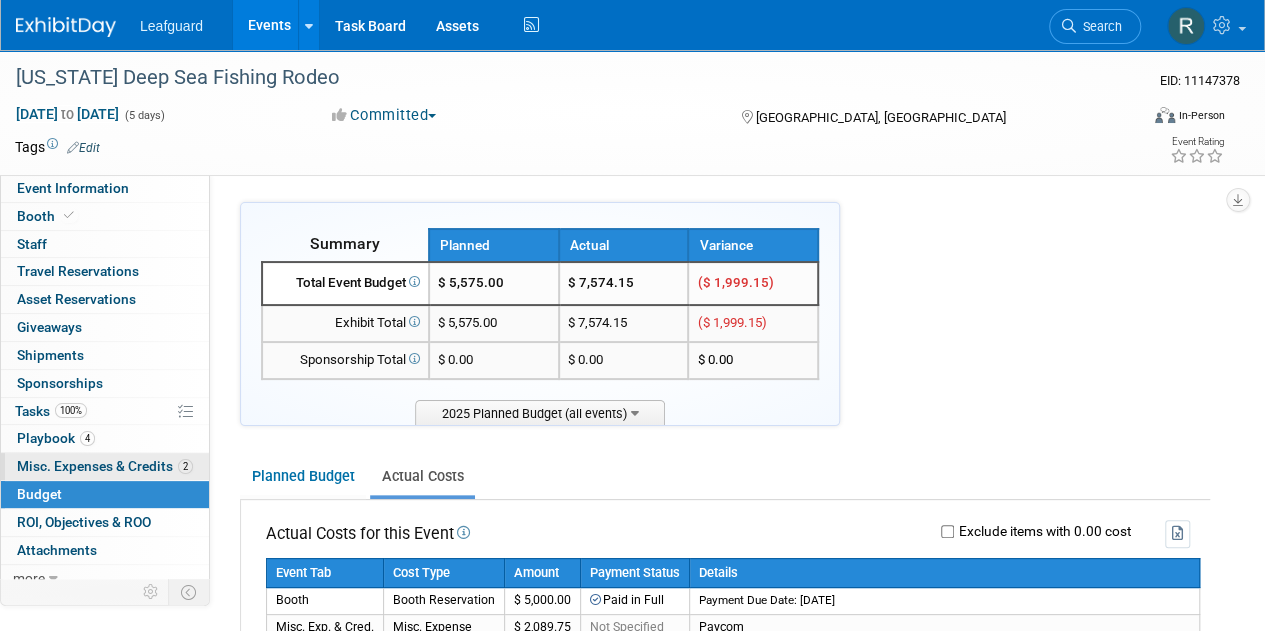 click on "Misc. Expenses & Credits 2" at bounding box center [105, 466] 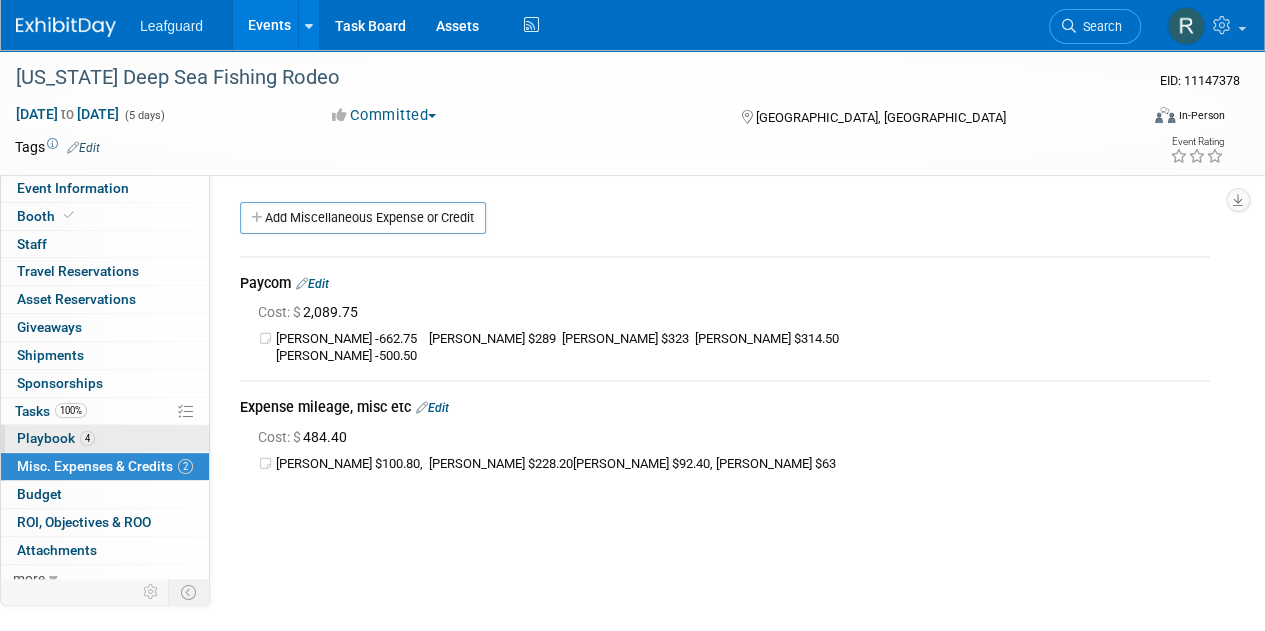 click on "Playbook 4" at bounding box center [56, 438] 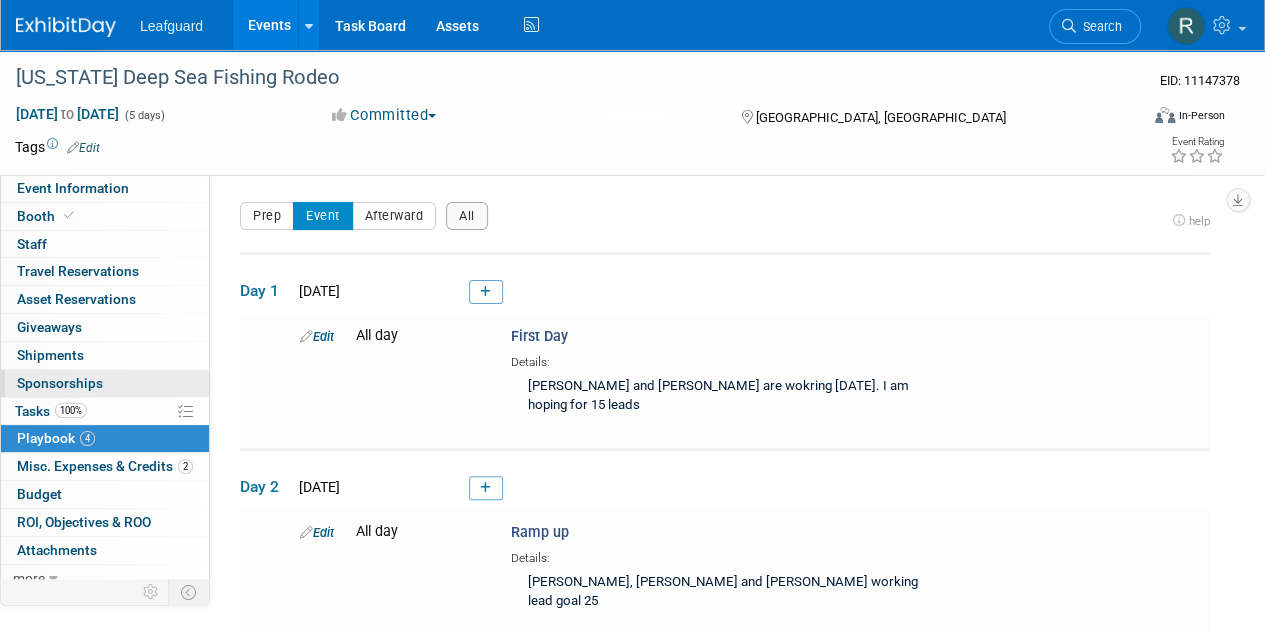 click on "0
Sponsorships 0" at bounding box center (105, 383) 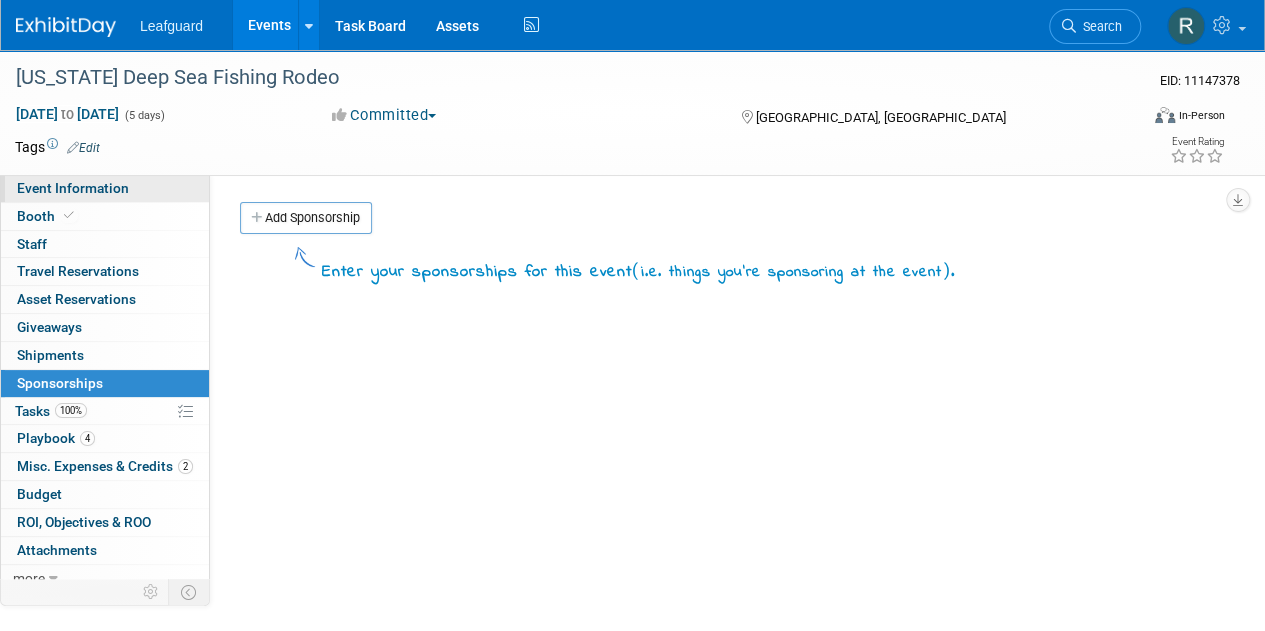 click on "Event Information" at bounding box center (73, 188) 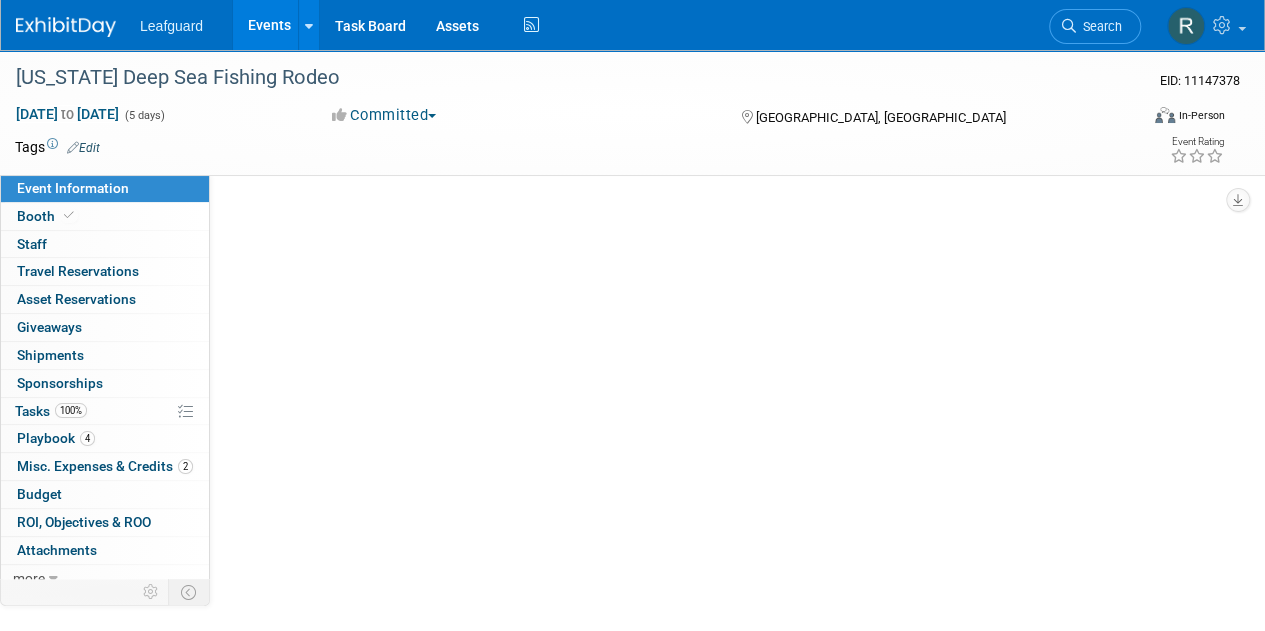 select on "Mobile" 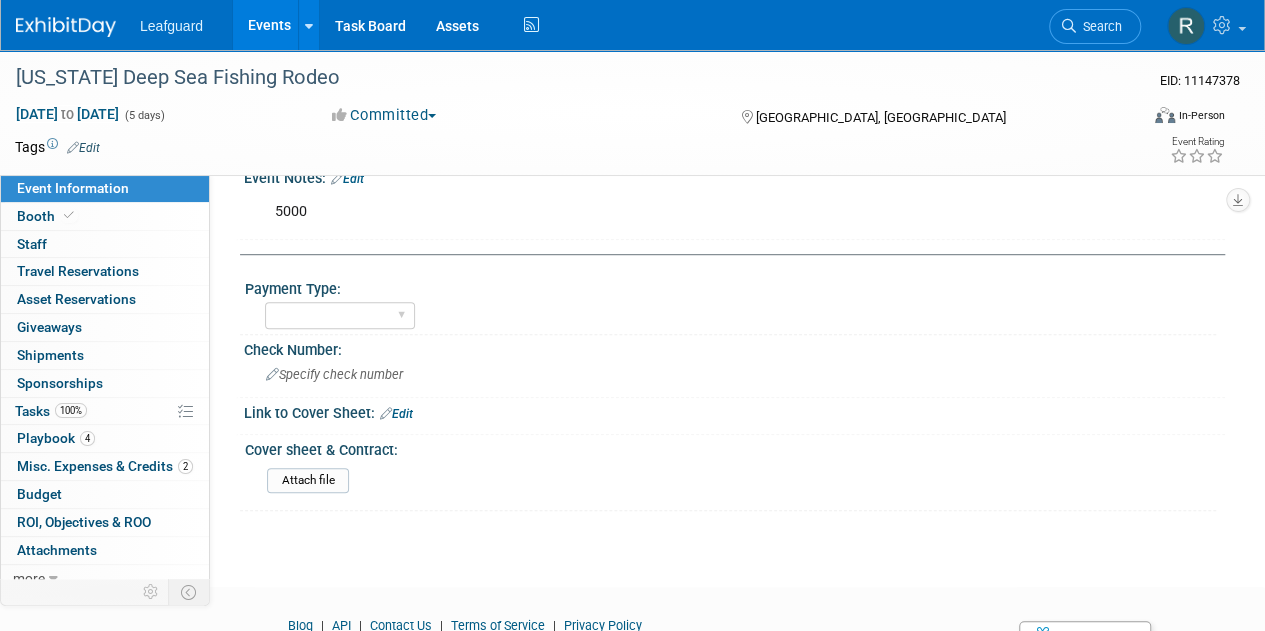 scroll, scrollTop: 500, scrollLeft: 0, axis: vertical 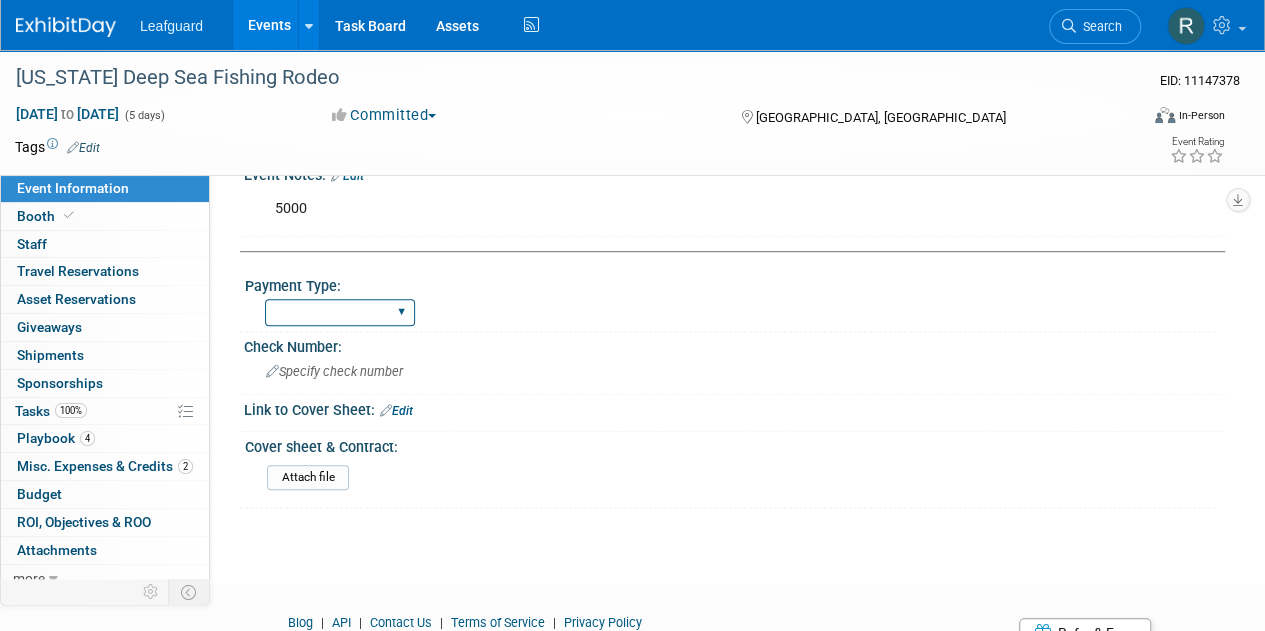 click on "Cash/Expense
Check
Credit Card
Free" at bounding box center (340, 312) 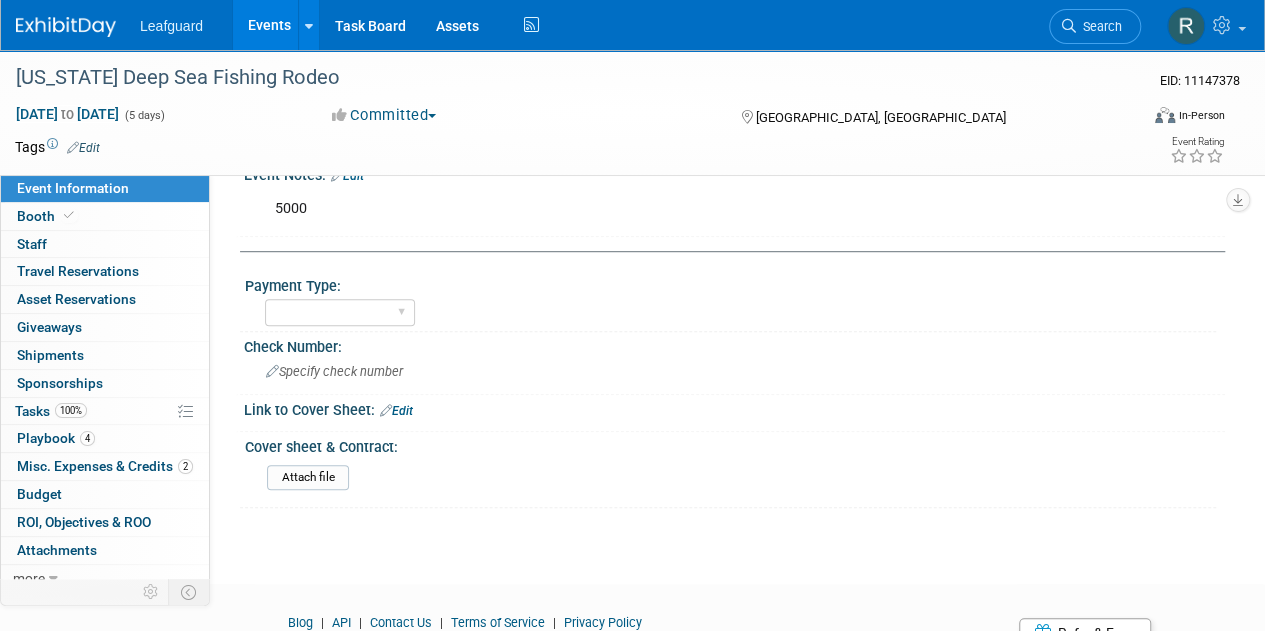 click on "Cash/Expense
Check
Credit Card
Free" at bounding box center [740, 310] 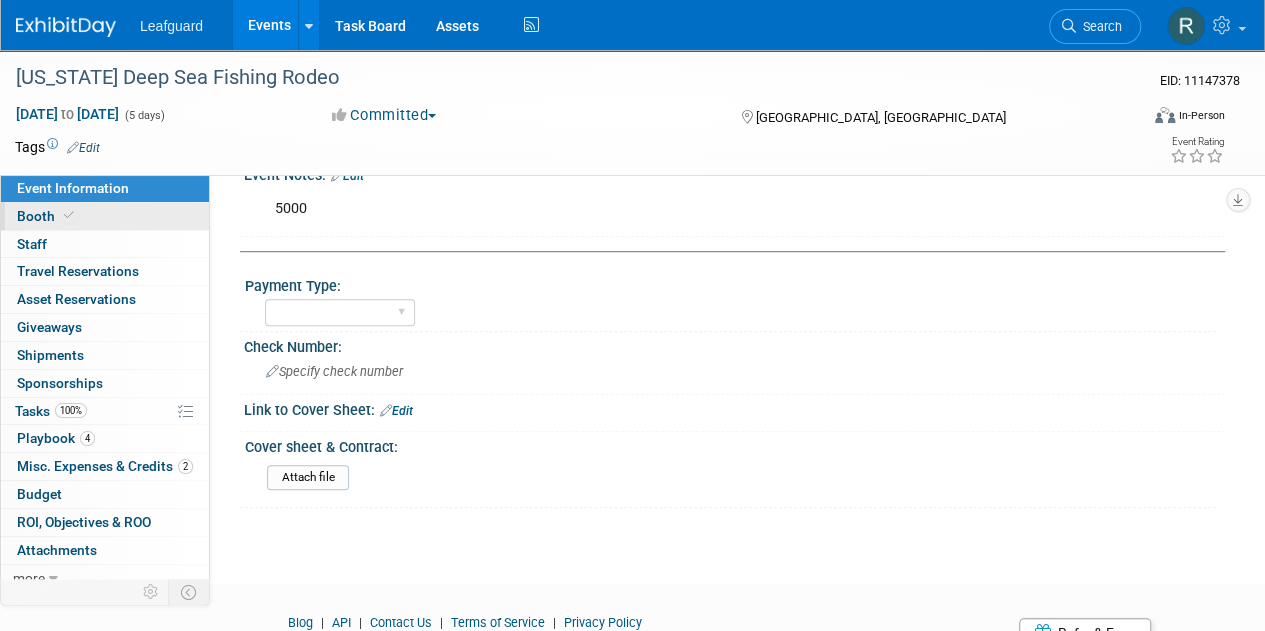 click on "Booth" at bounding box center (47, 216) 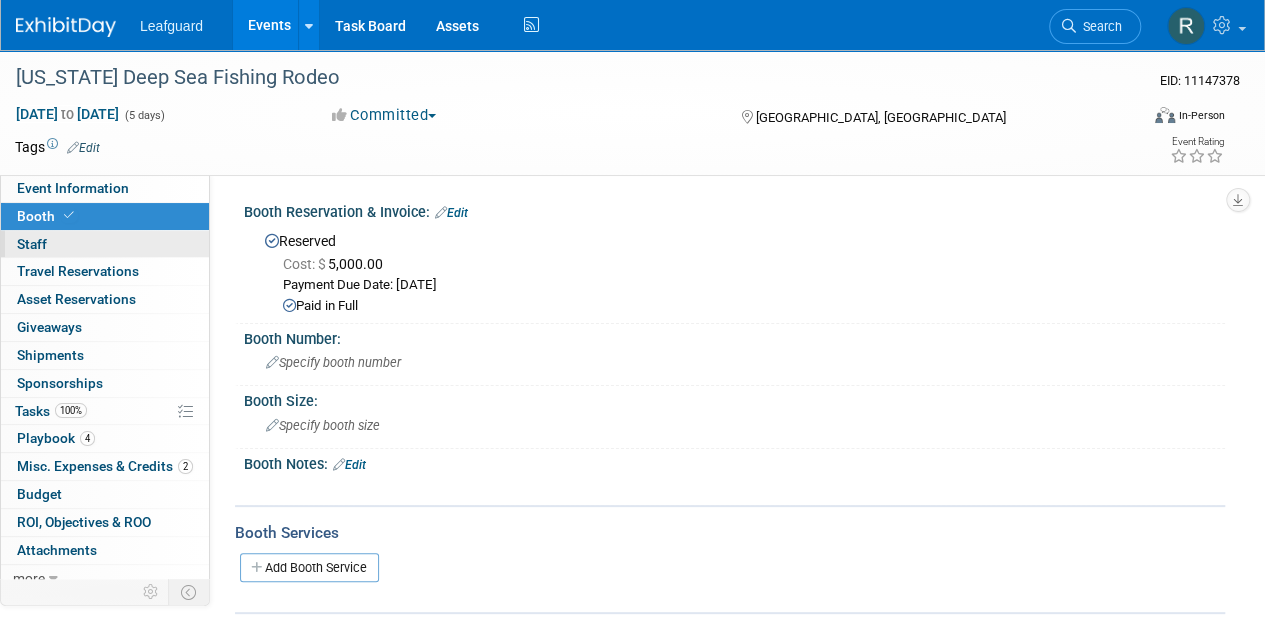click on "Staff 0" at bounding box center (32, 244) 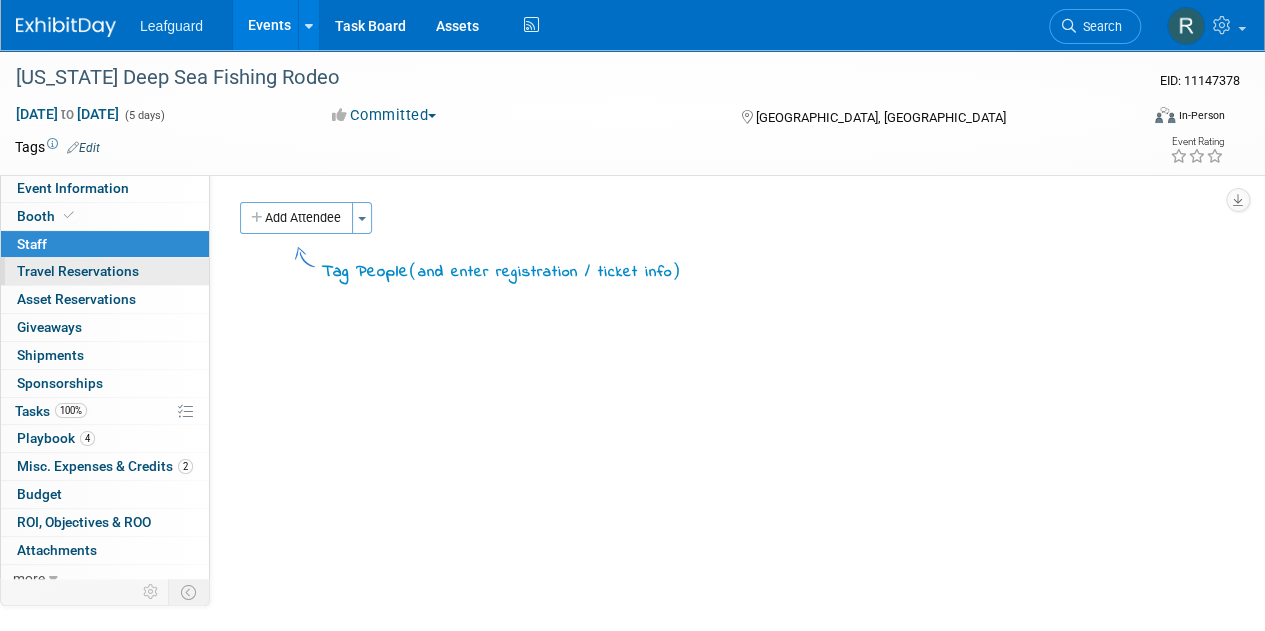 click on "Travel Reservations 0" at bounding box center (78, 271) 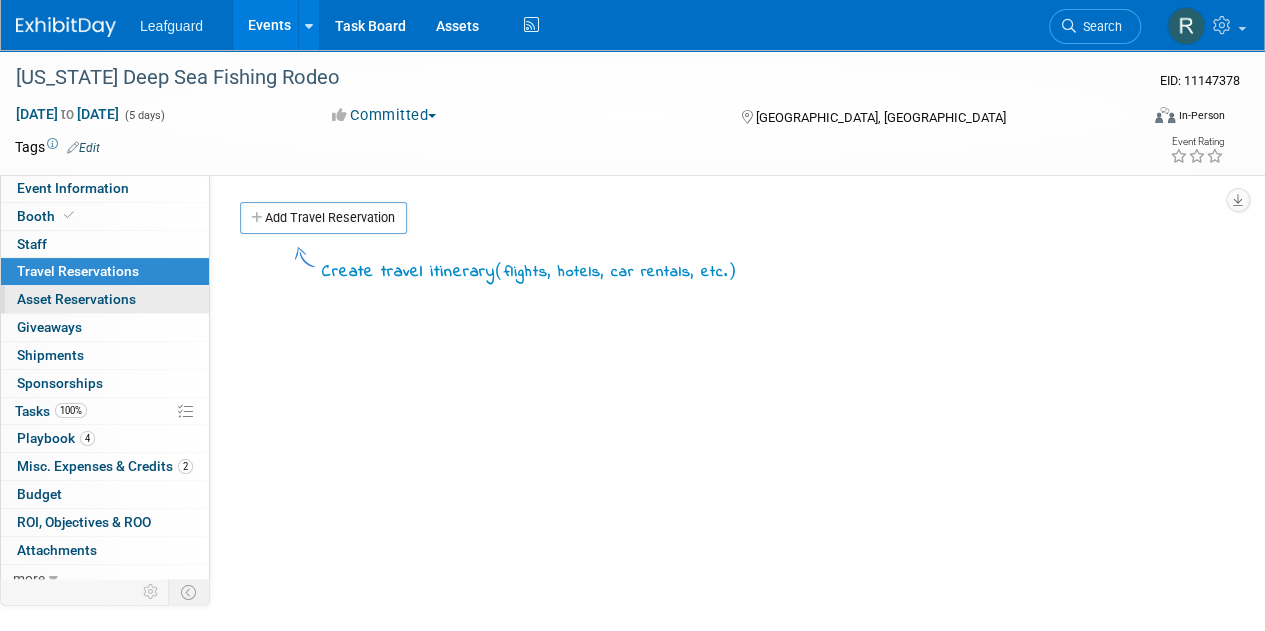 click on "Asset Reservations 0" at bounding box center [76, 299] 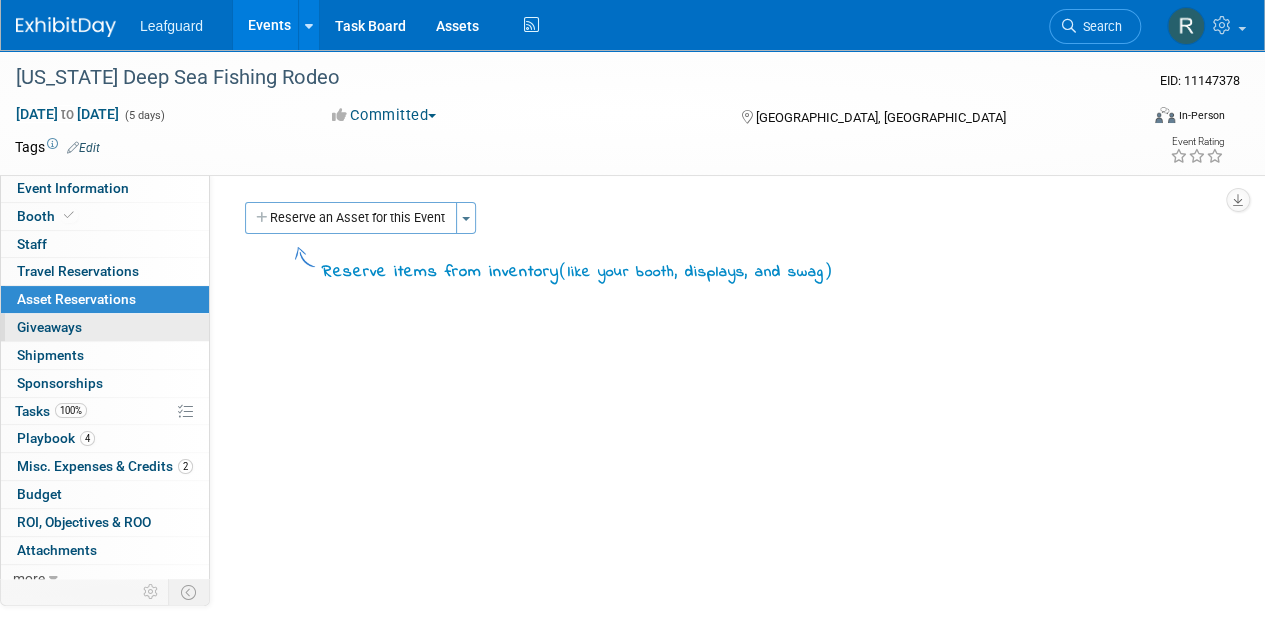 click on "Giveaways 0" at bounding box center [49, 327] 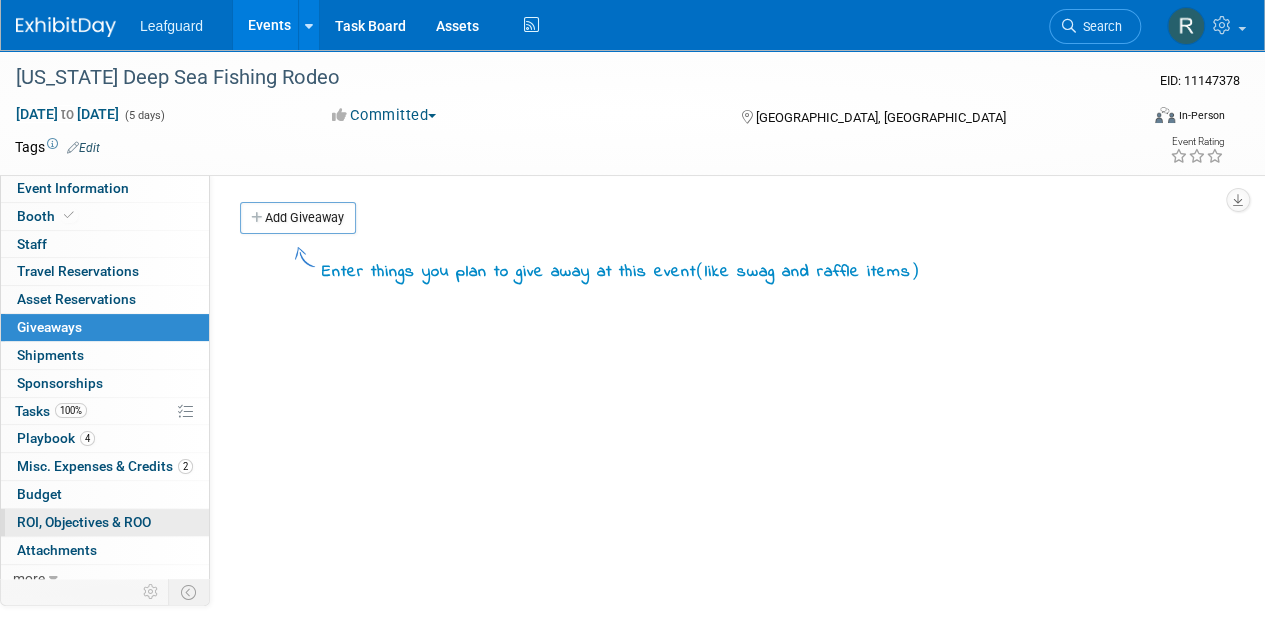 click on "ROI, Objectives & ROO 0" at bounding box center (84, 522) 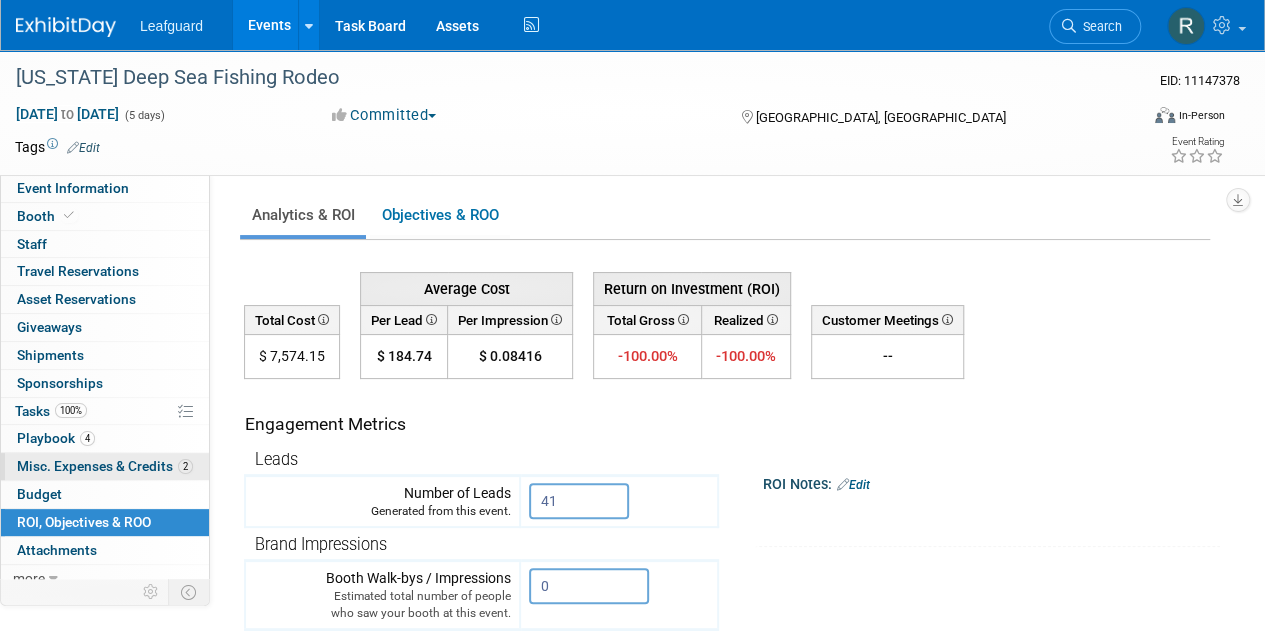 click on "Misc. Expenses & Credits 2" at bounding box center (105, 466) 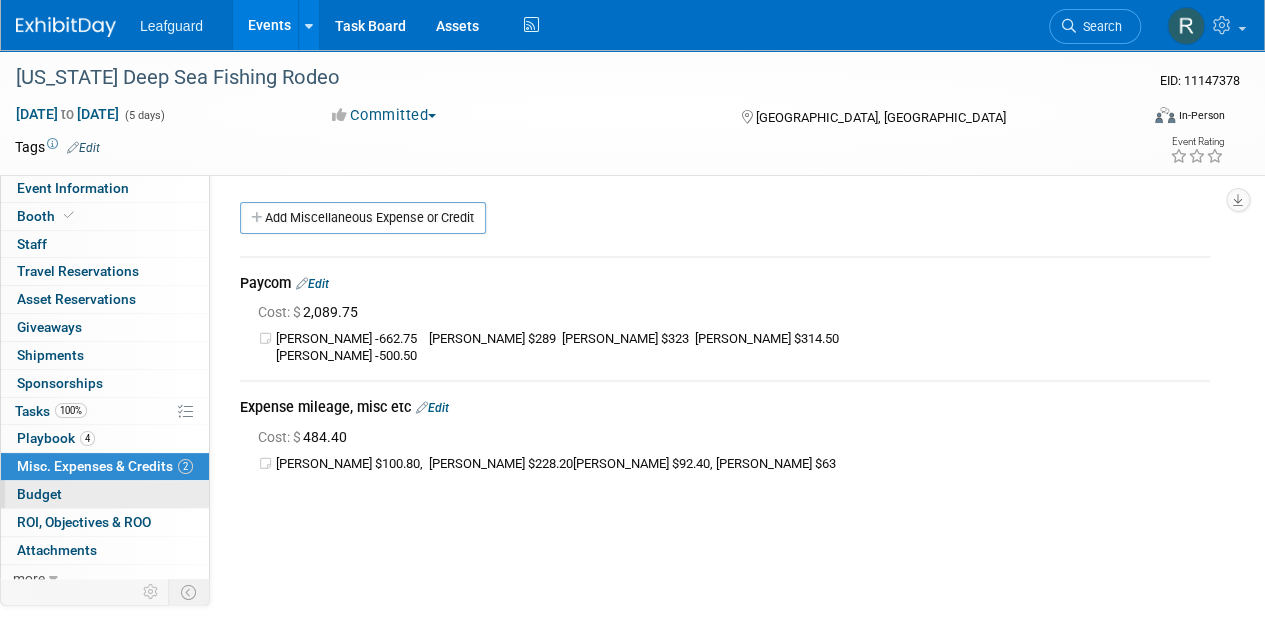 click on "Budget" at bounding box center (39, 494) 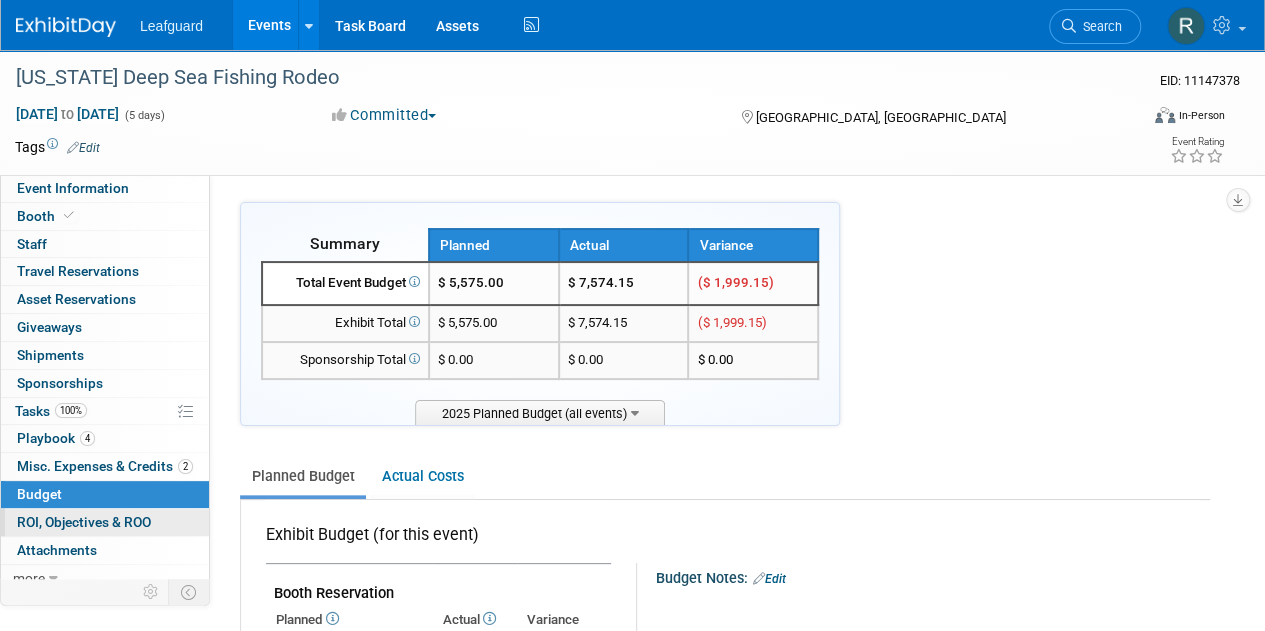 click on "ROI, Objectives & ROO 0" at bounding box center [84, 522] 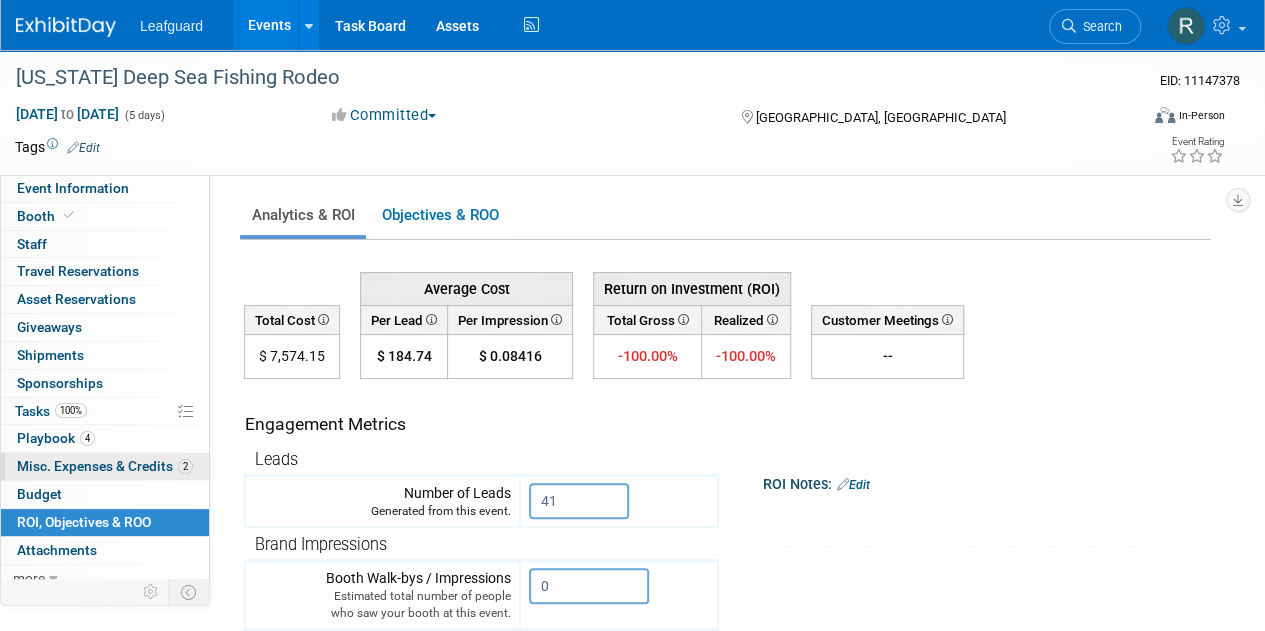 click on "Misc. Expenses & Credits 2" at bounding box center [105, 466] 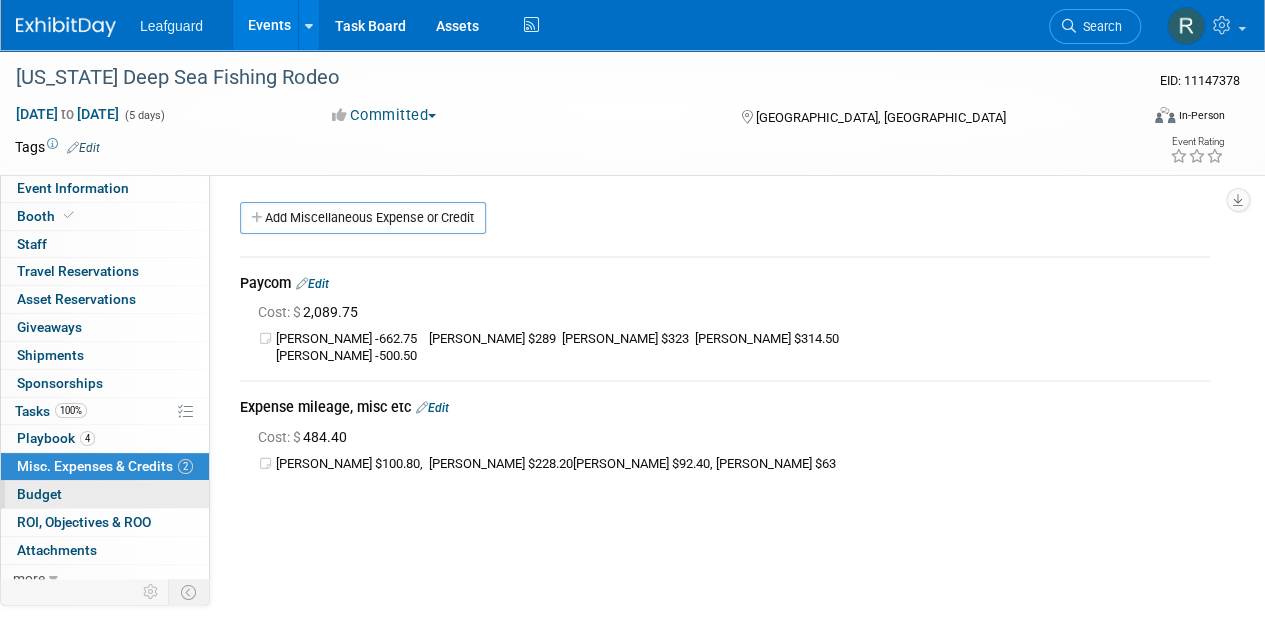 click on "Budget" at bounding box center (39, 494) 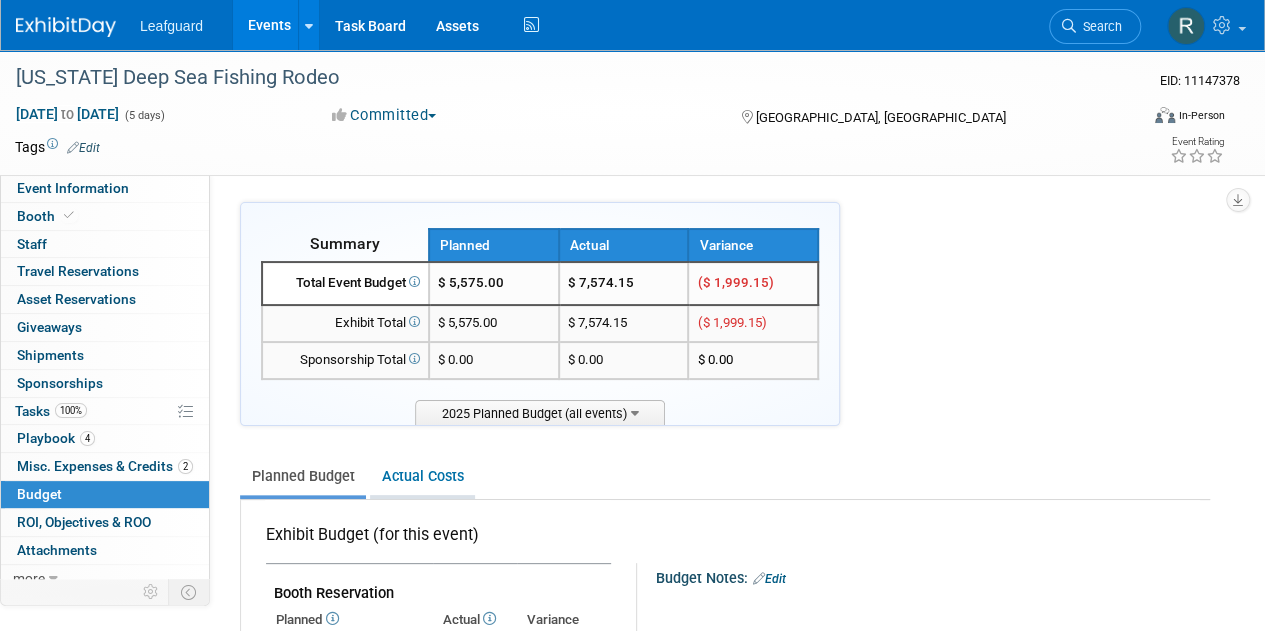 click on "Actual Costs" at bounding box center [422, 476] 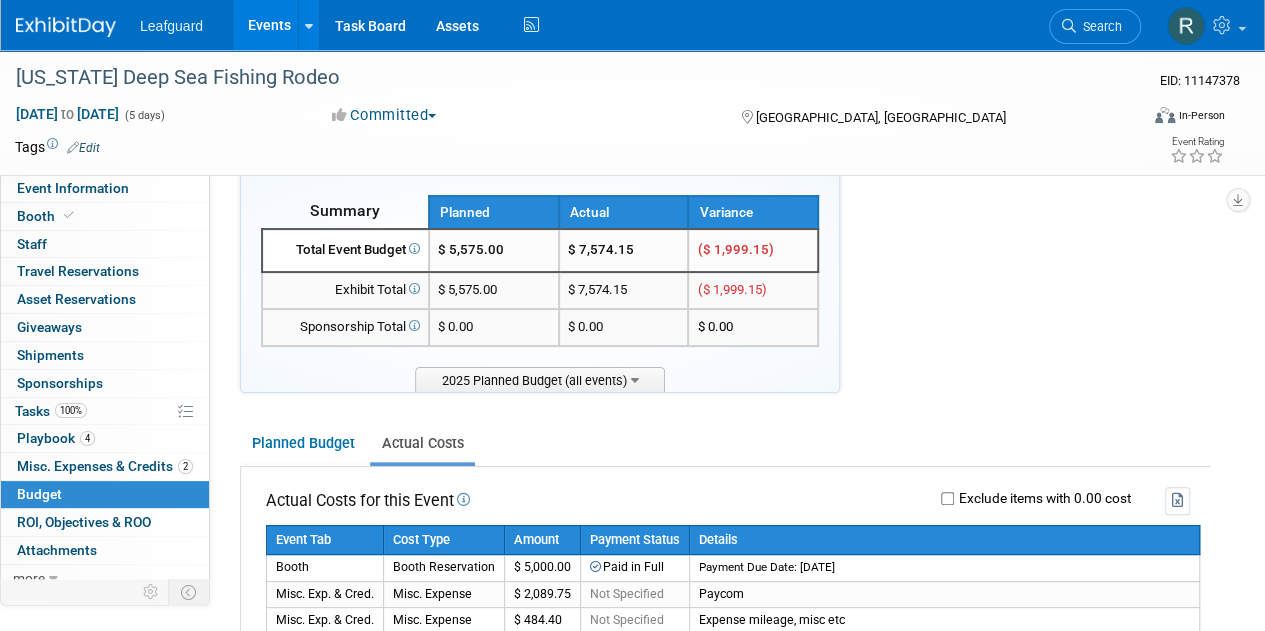 scroll, scrollTop: 26, scrollLeft: 0, axis: vertical 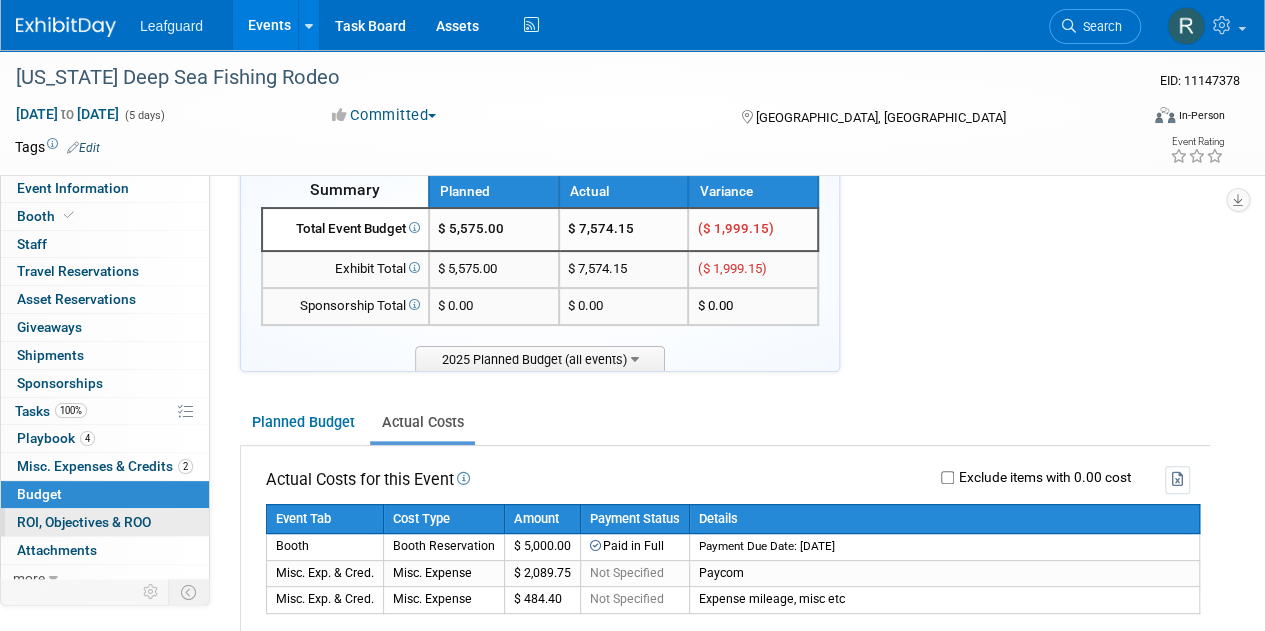 click on "ROI, Objectives & ROO 0" at bounding box center (84, 522) 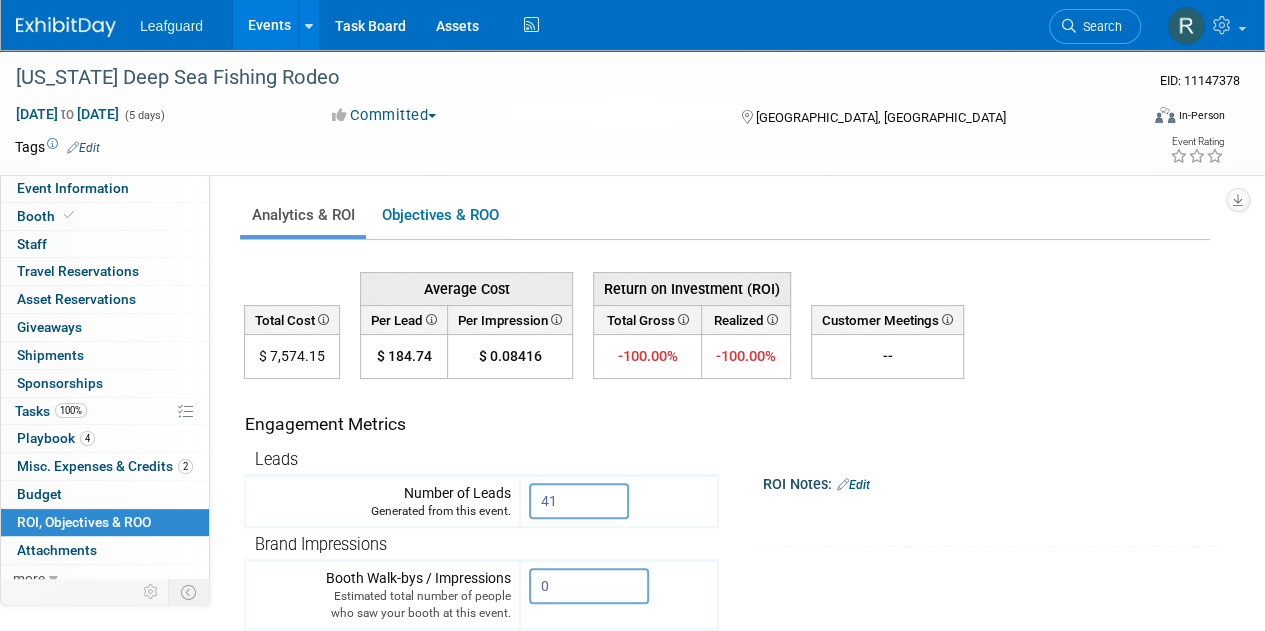 click at bounding box center [66, 27] 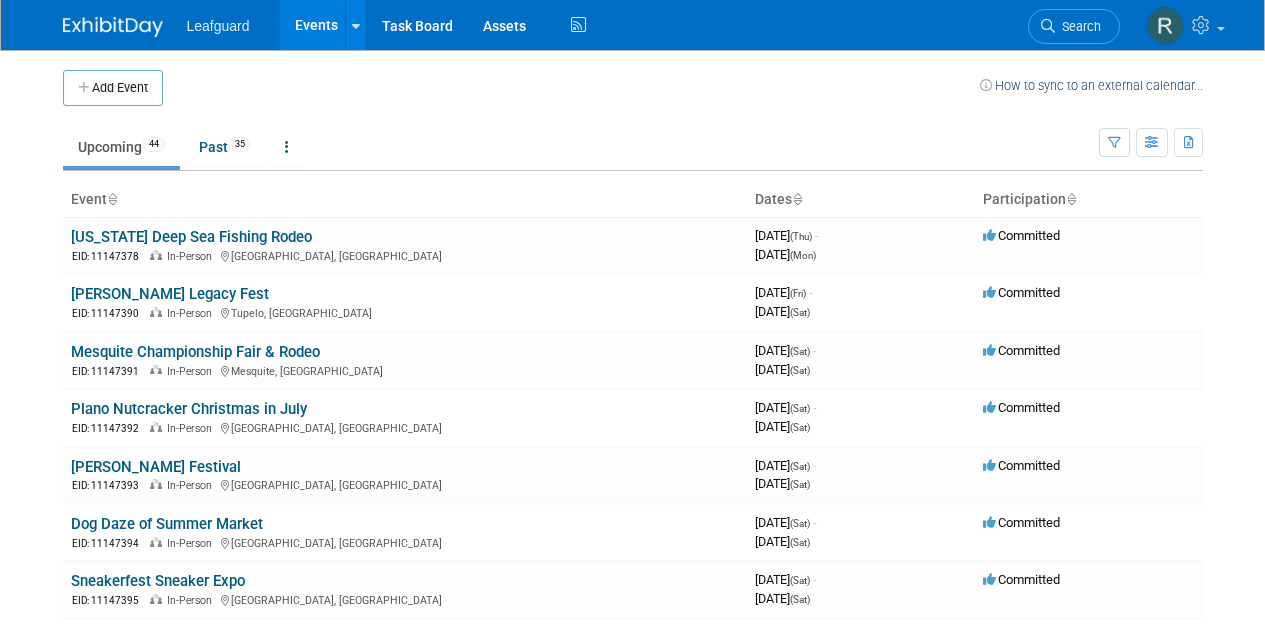 scroll, scrollTop: 0, scrollLeft: 0, axis: both 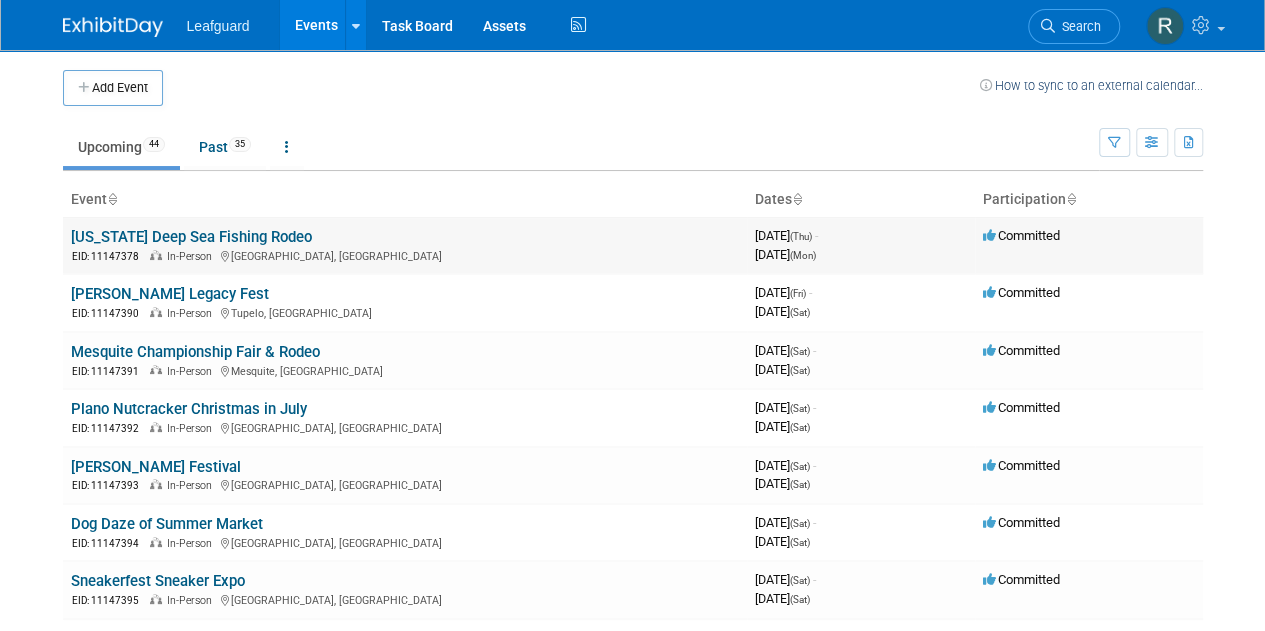 click on "[US_STATE] Deep Sea Fishing Rodeo" at bounding box center (191, 237) 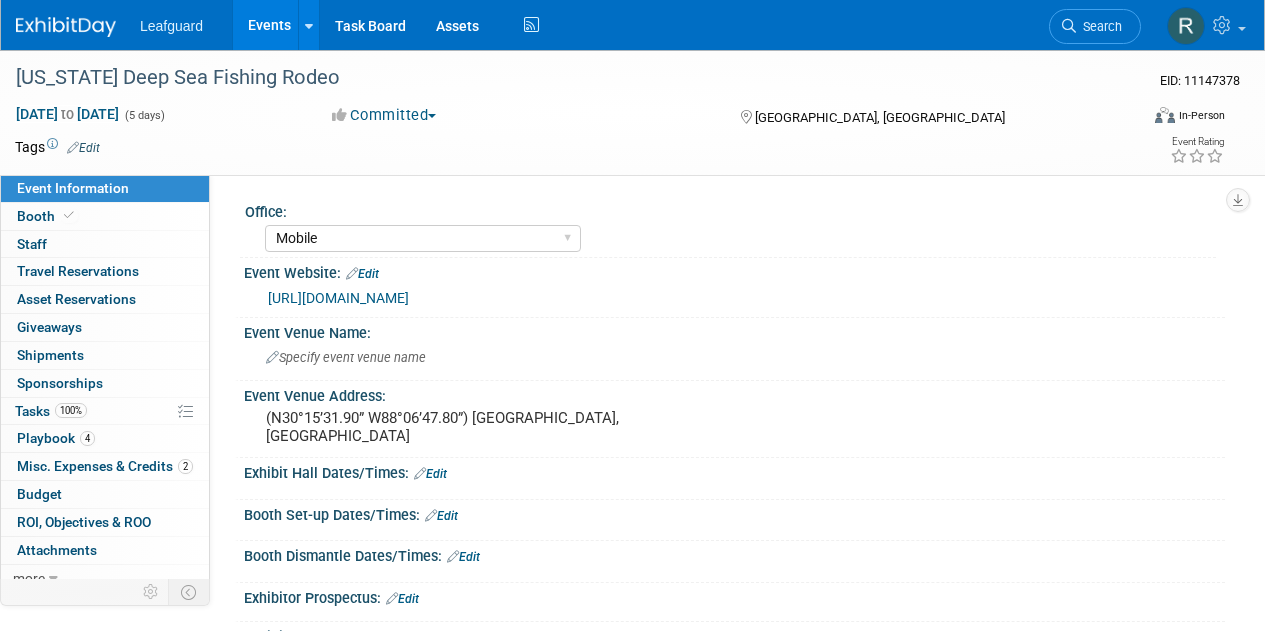 select on "Mobile" 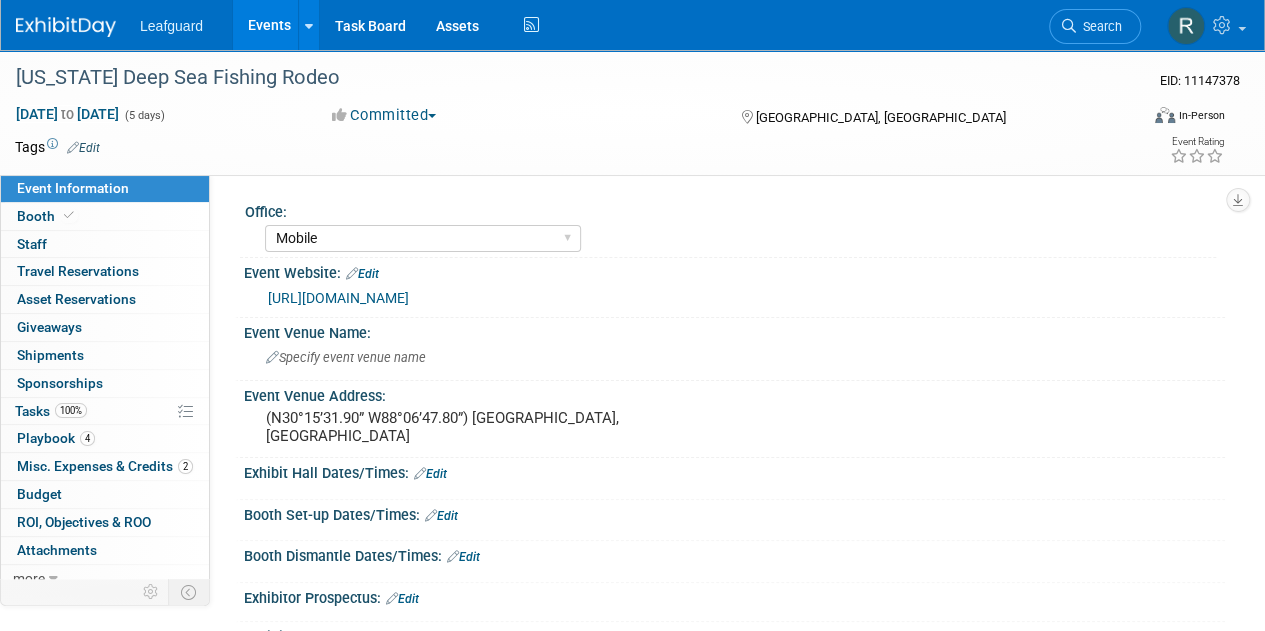 scroll, scrollTop: 0, scrollLeft: 0, axis: both 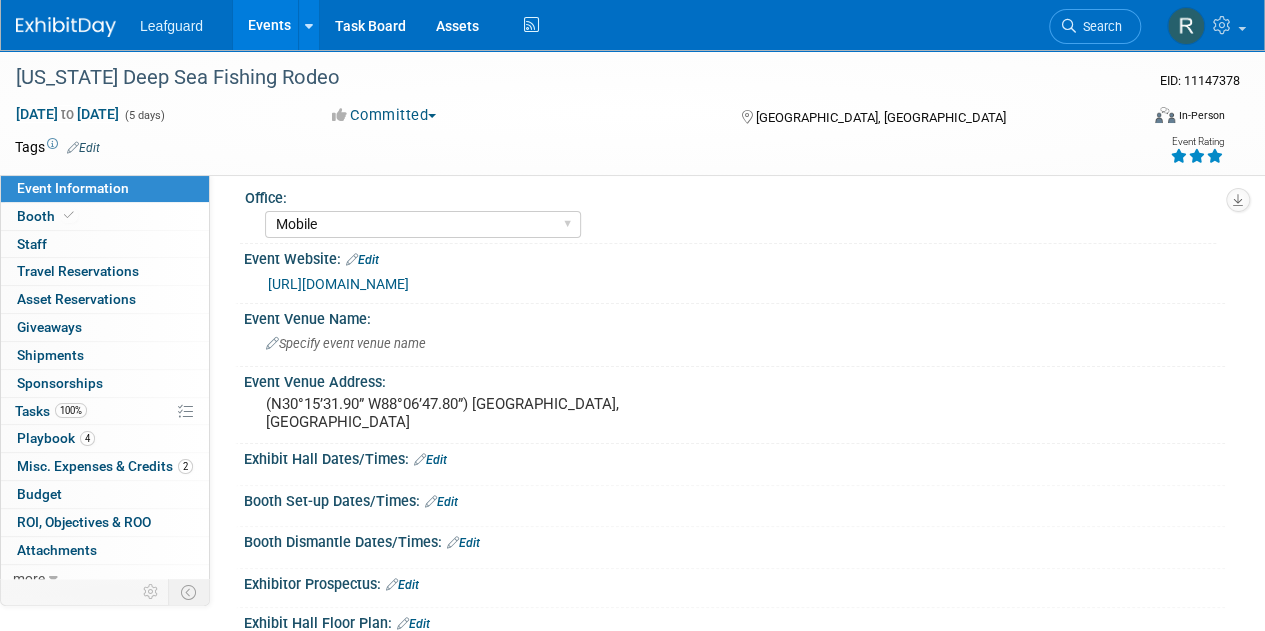 click at bounding box center (1215, 156) 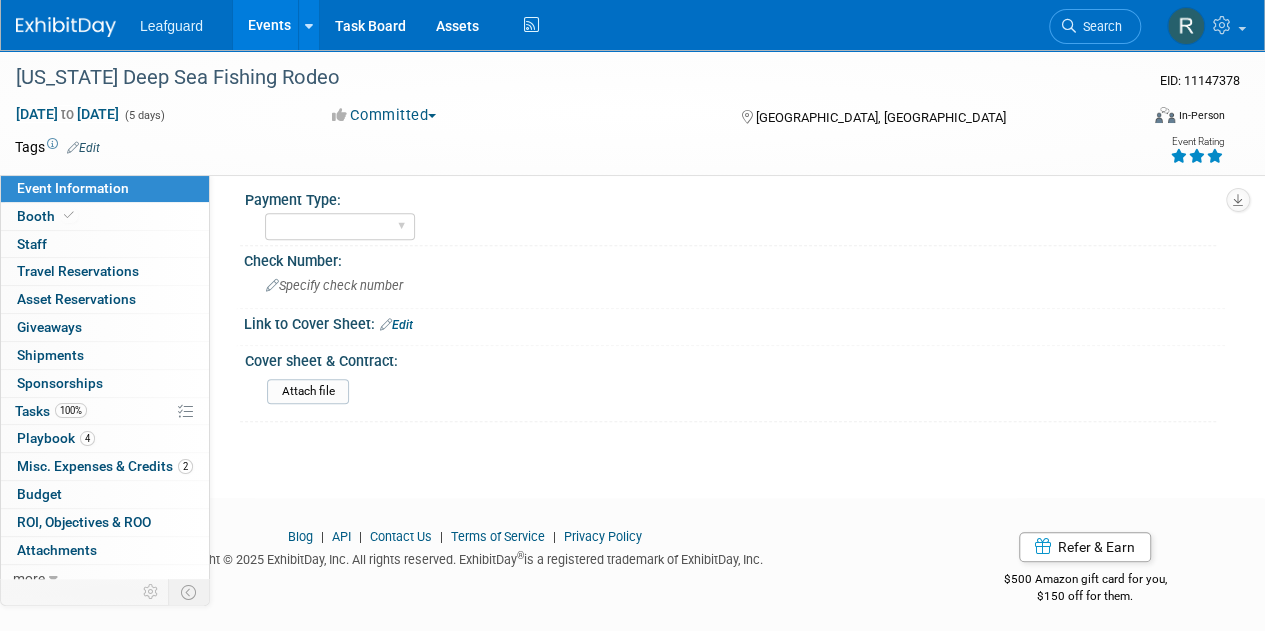 scroll, scrollTop: 607, scrollLeft: 0, axis: vertical 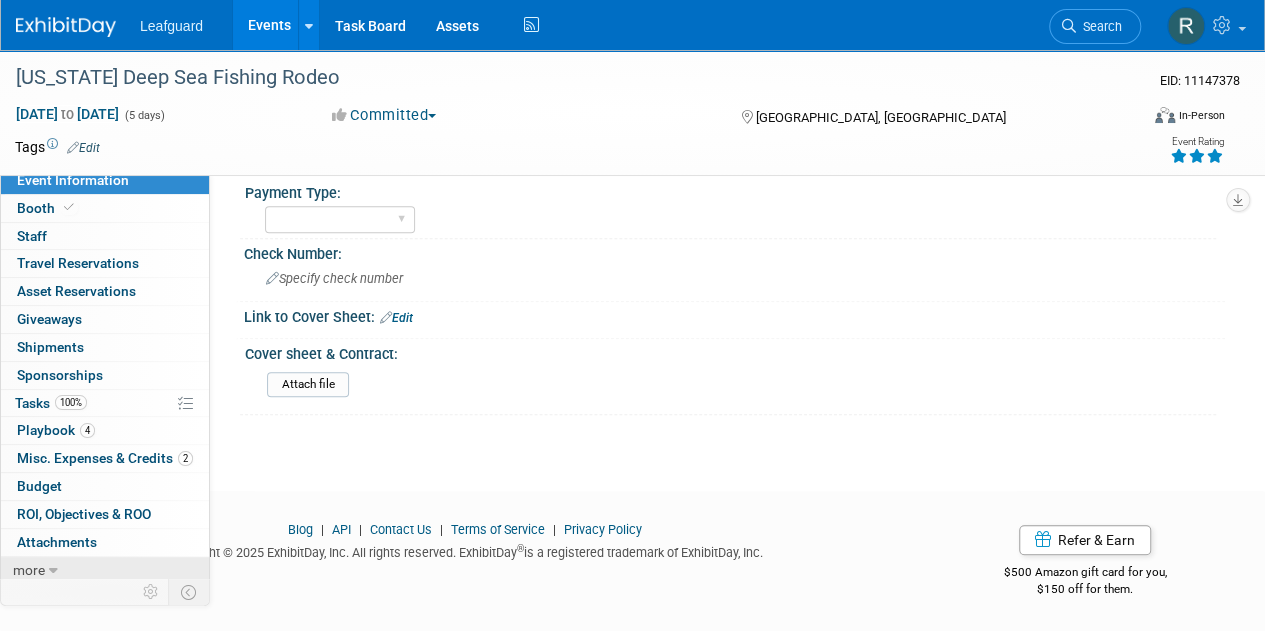 click on "more" at bounding box center (29, 570) 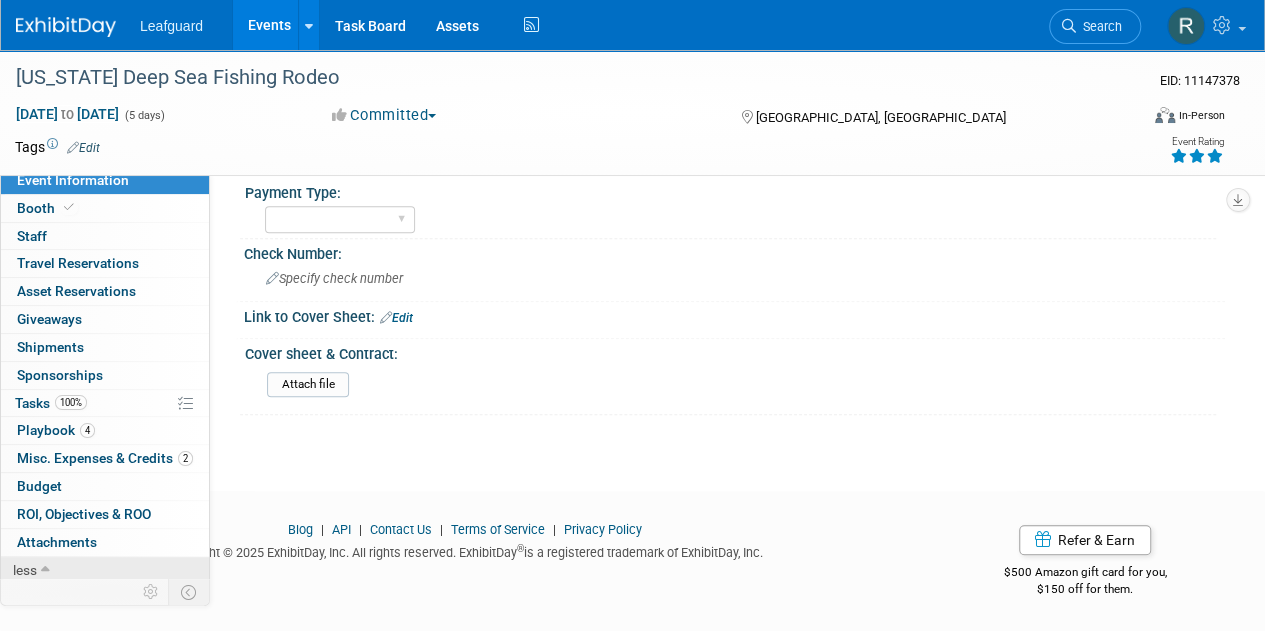scroll, scrollTop: 146, scrollLeft: 0, axis: vertical 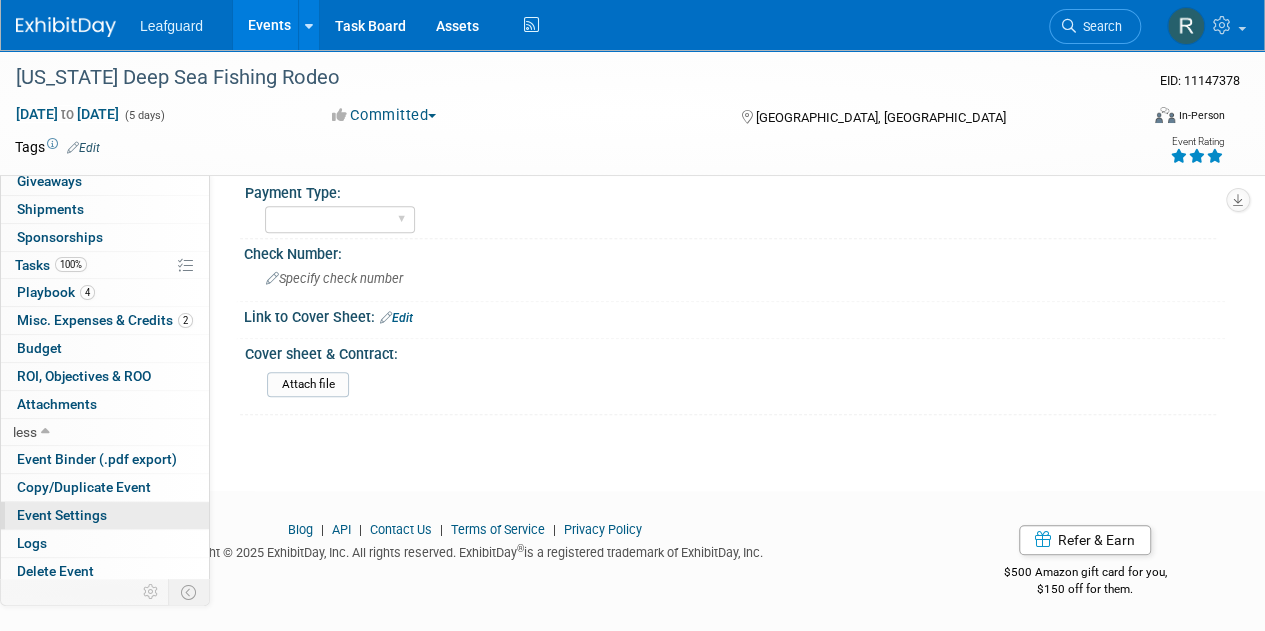 click on "Event Settings" at bounding box center (105, 515) 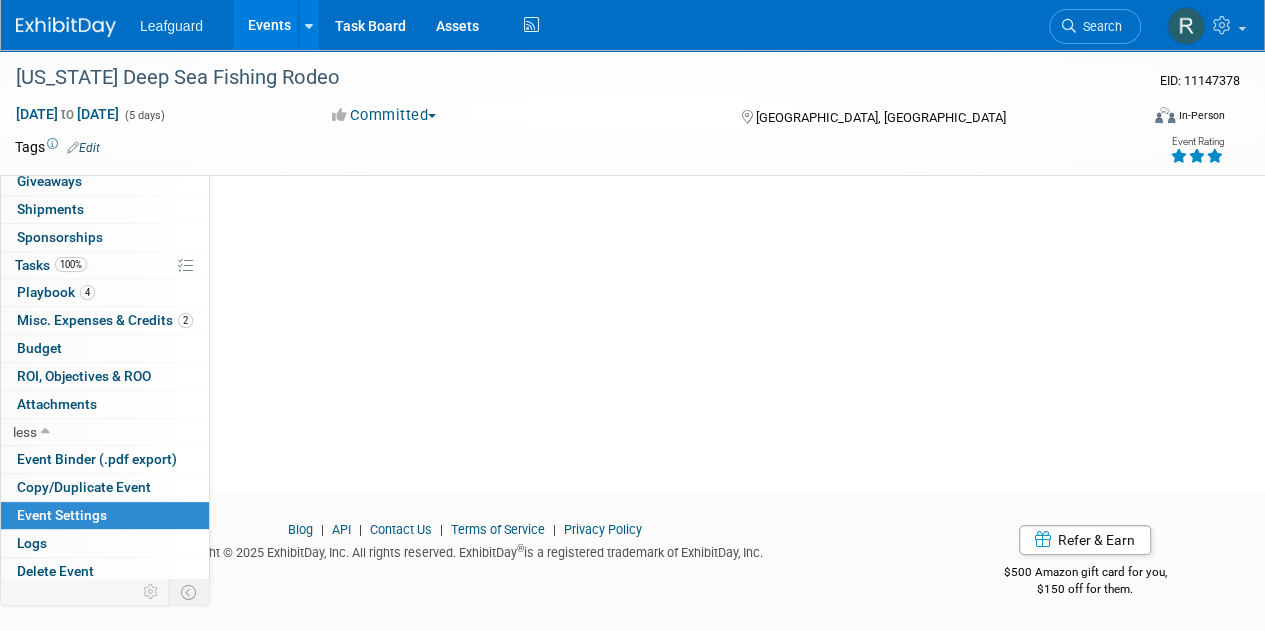 scroll, scrollTop: 0, scrollLeft: 0, axis: both 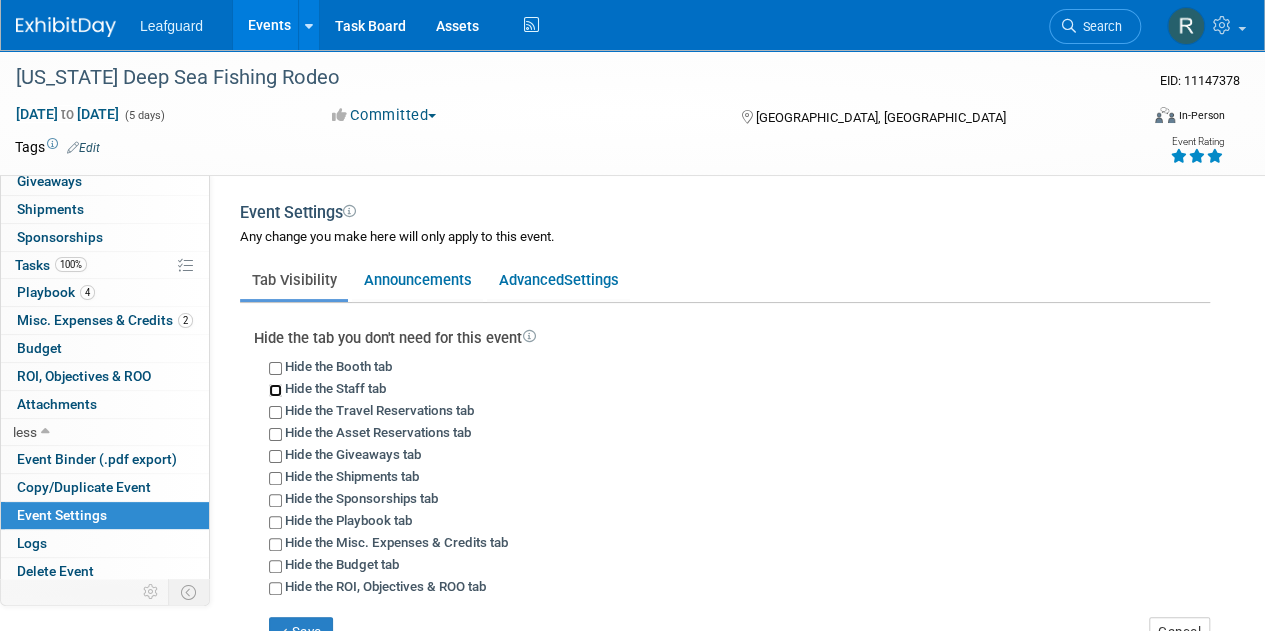click on "Hide the Staff tab" at bounding box center (275, 390) 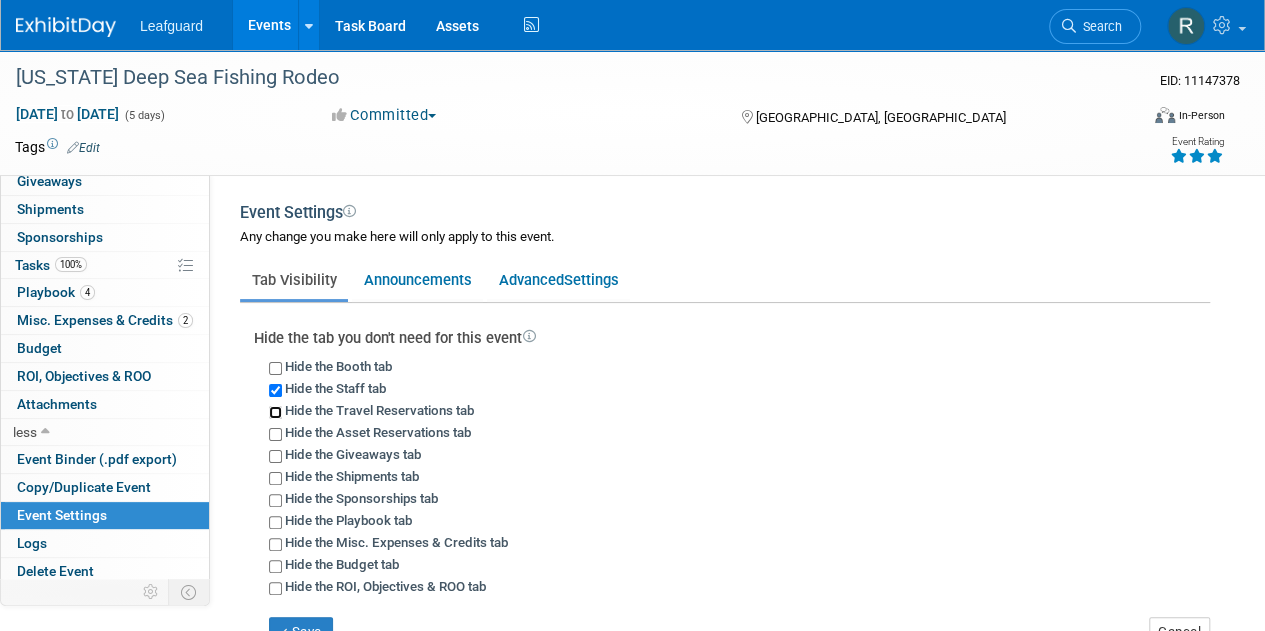 click on "Hide the Travel Reservations tab" at bounding box center [275, 412] 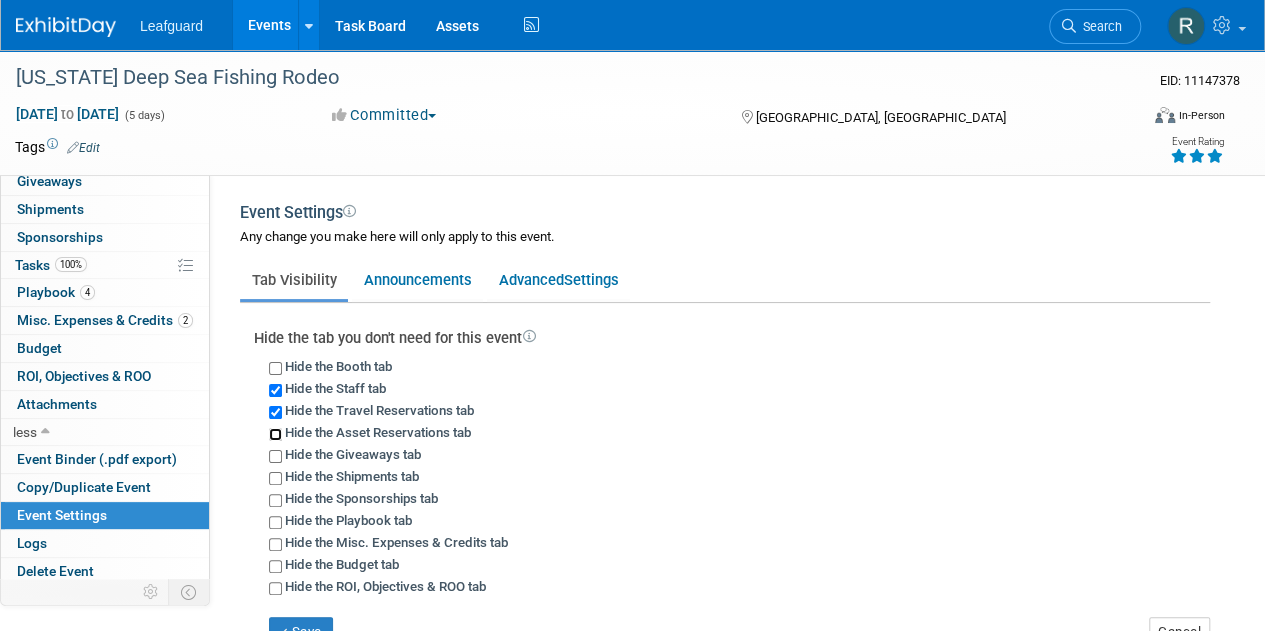 click on "Hide the Asset Reservations tab" at bounding box center (275, 434) 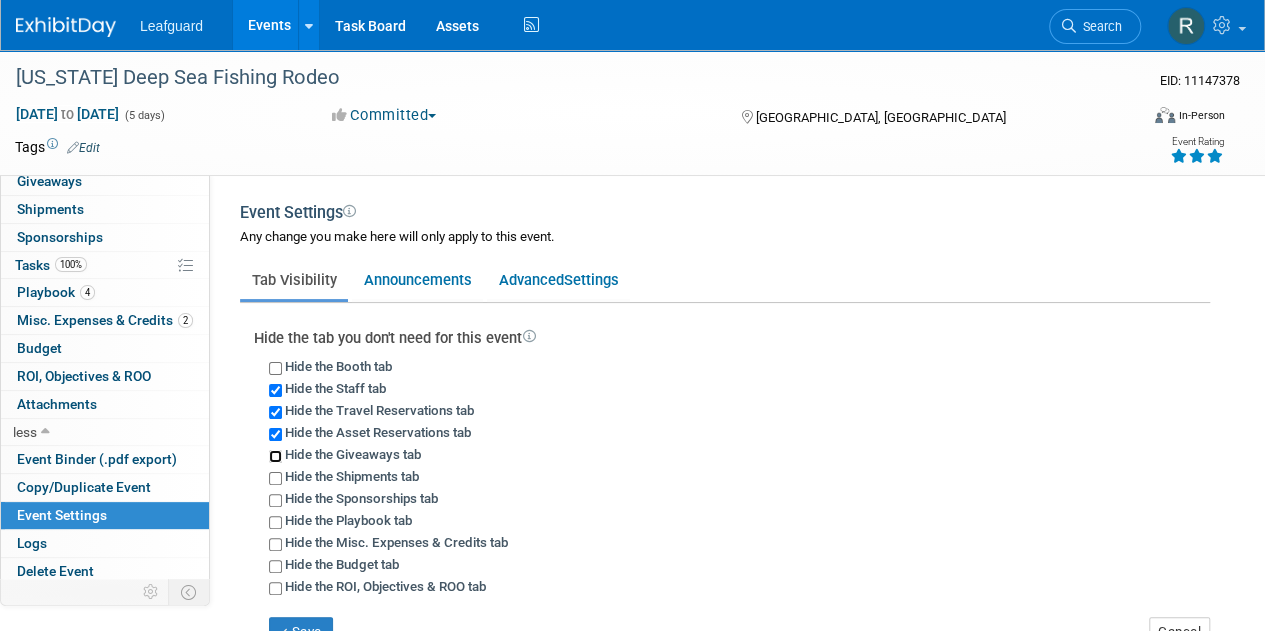 click on "Hide the Giveaways tab" at bounding box center (275, 456) 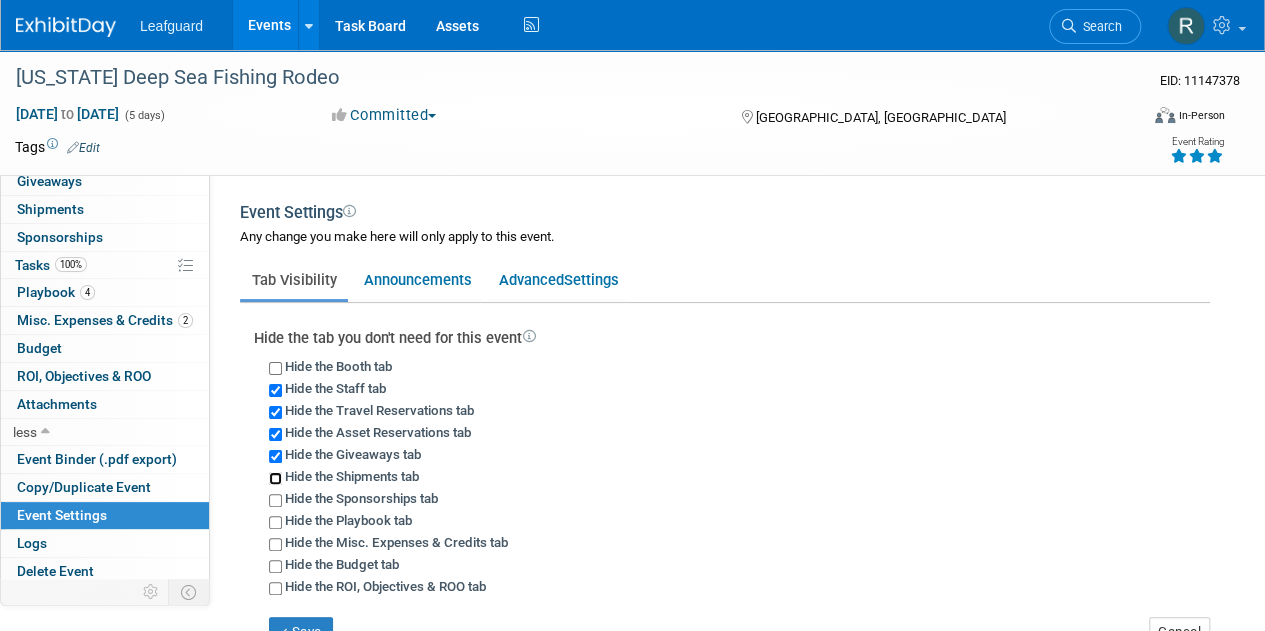 click on "Hide the Shipments tab" at bounding box center [275, 478] 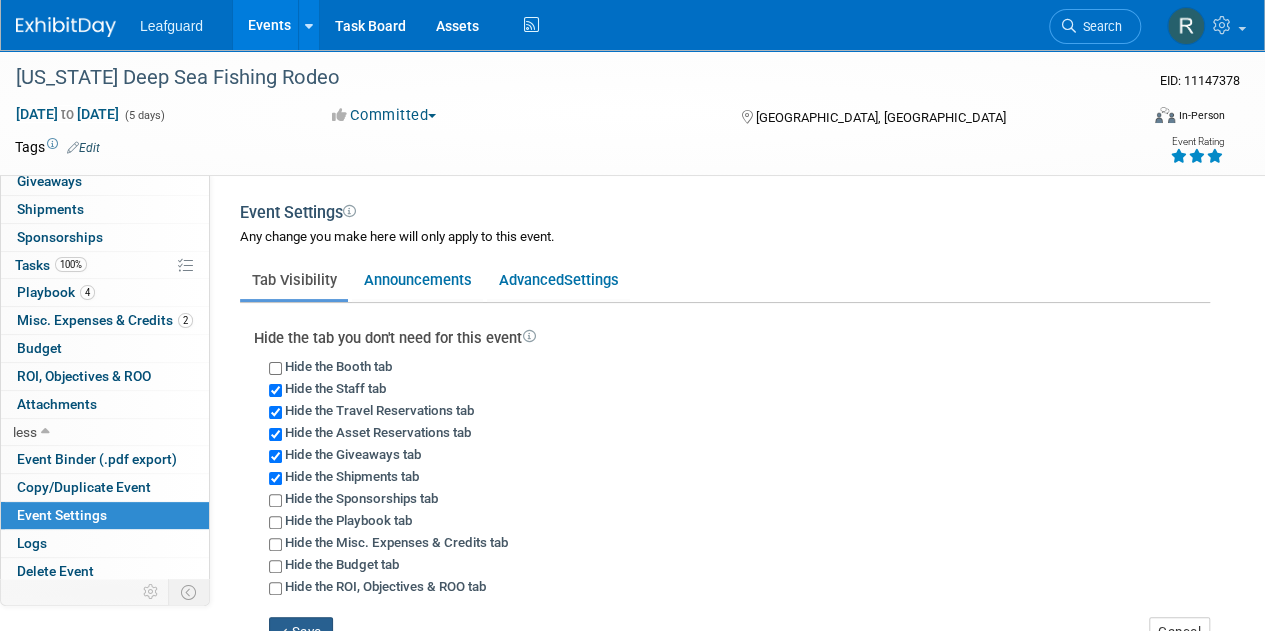 click on "Save" at bounding box center [301, 632] 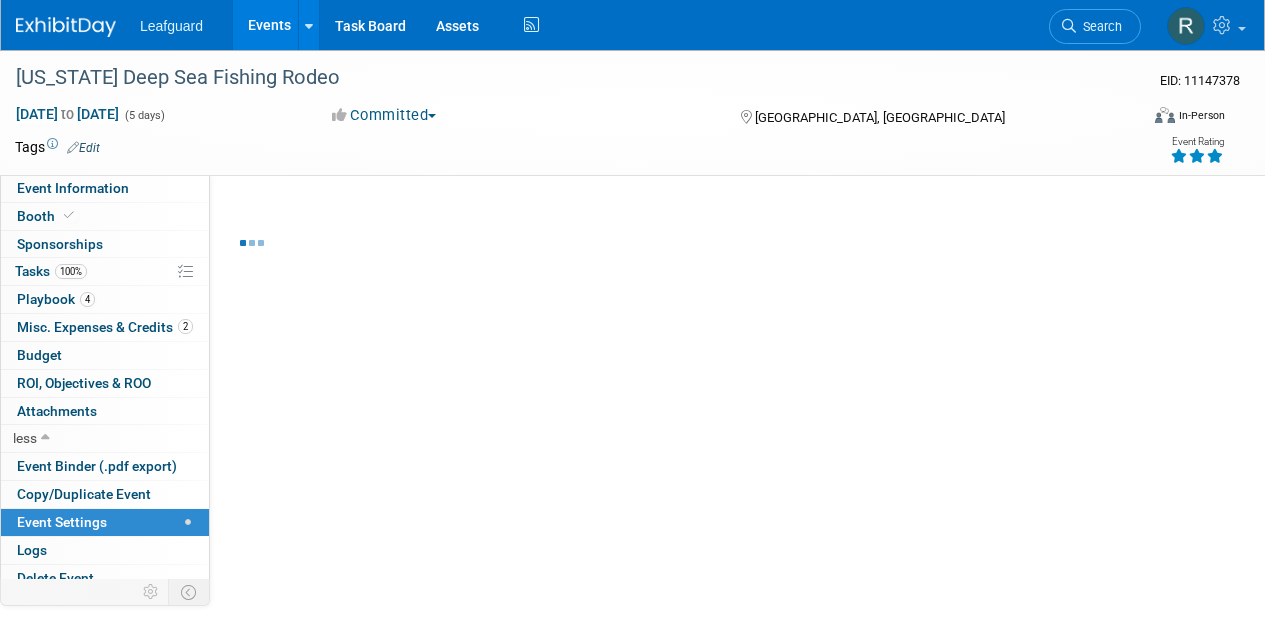 scroll, scrollTop: 0, scrollLeft: 0, axis: both 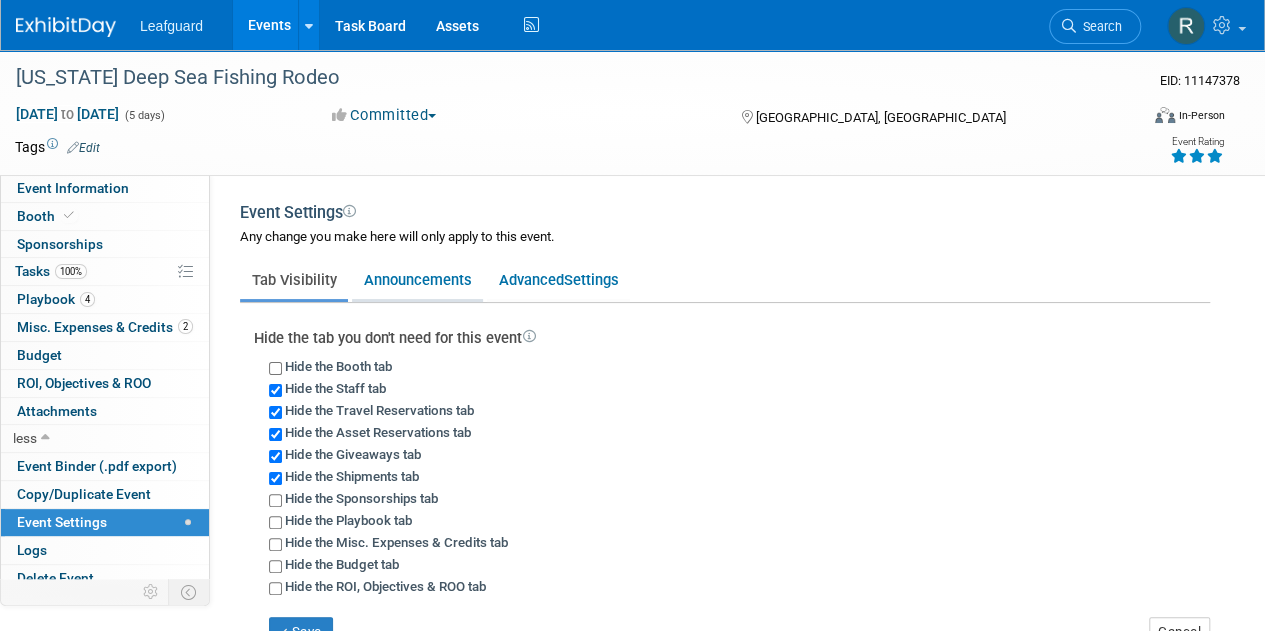 click on "Announcements" at bounding box center [417, 280] 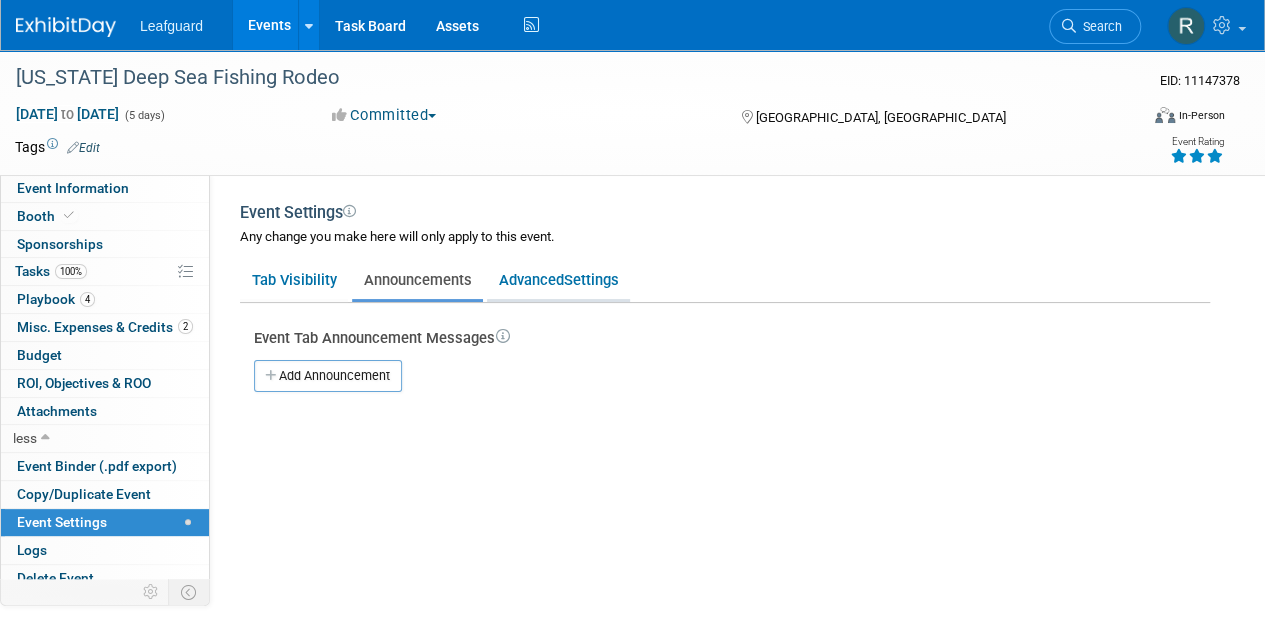 click on "Advanced  Settings" at bounding box center [558, 280] 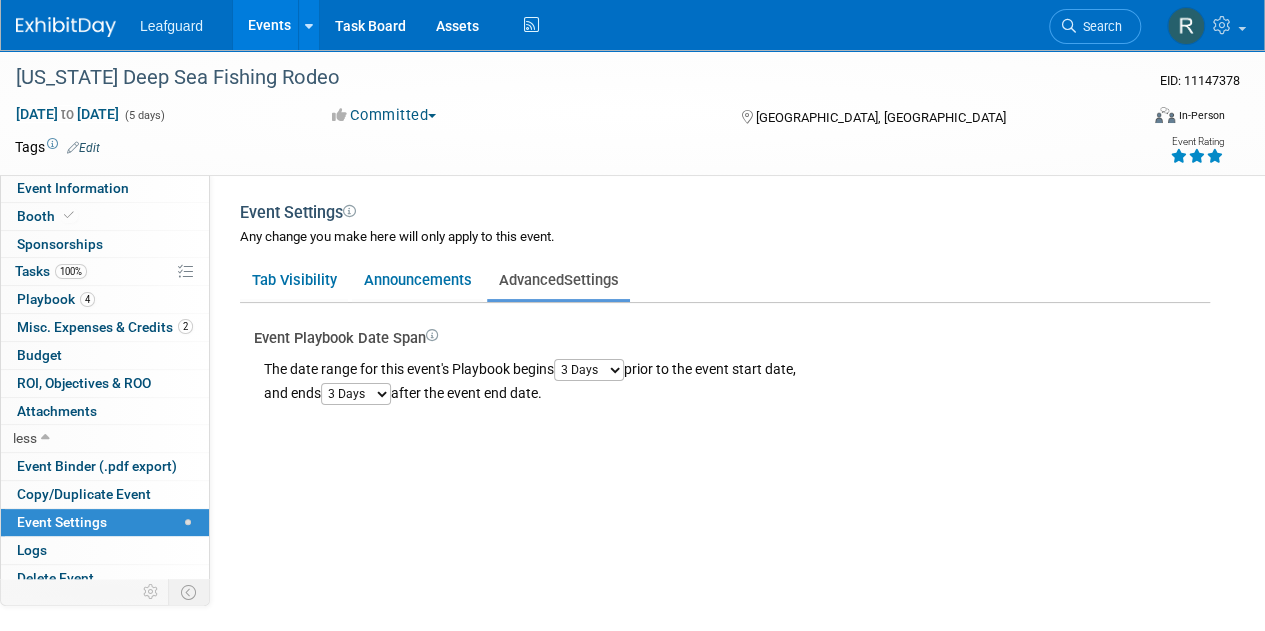 click on "Any change you make here will only apply to this event." at bounding box center (725, 247) 